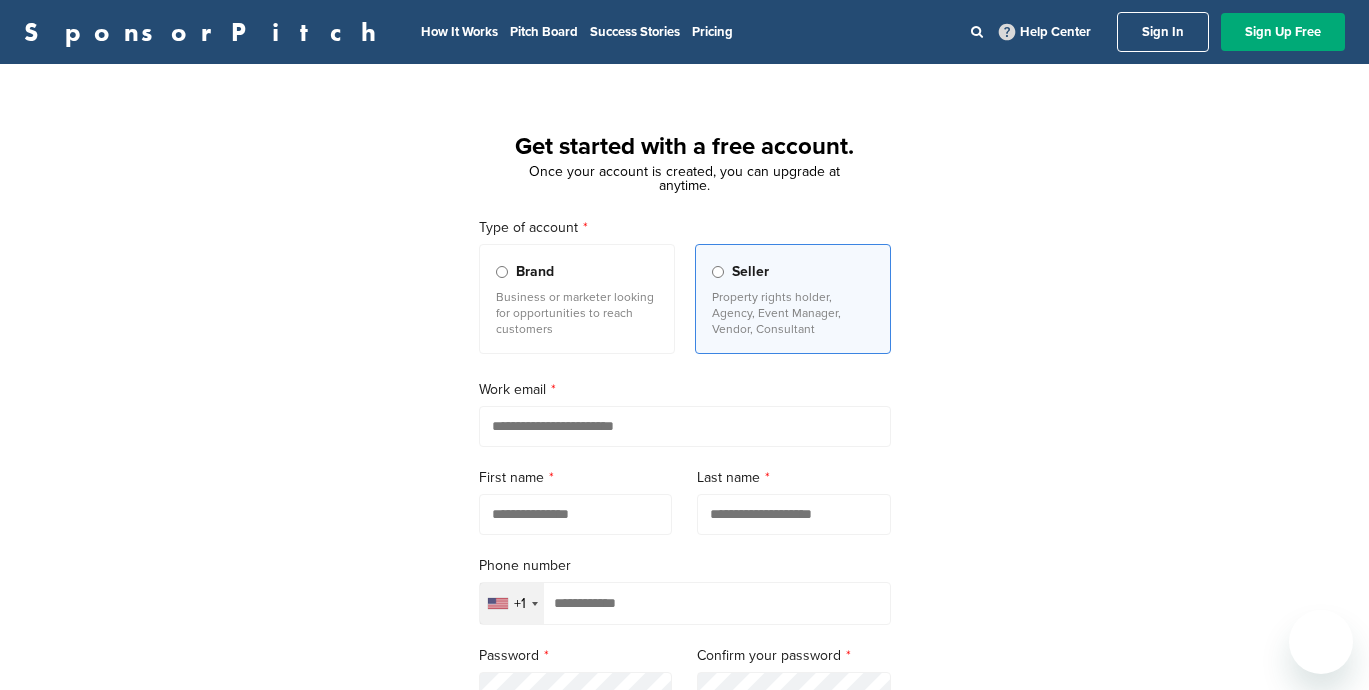 scroll, scrollTop: 0, scrollLeft: 0, axis: both 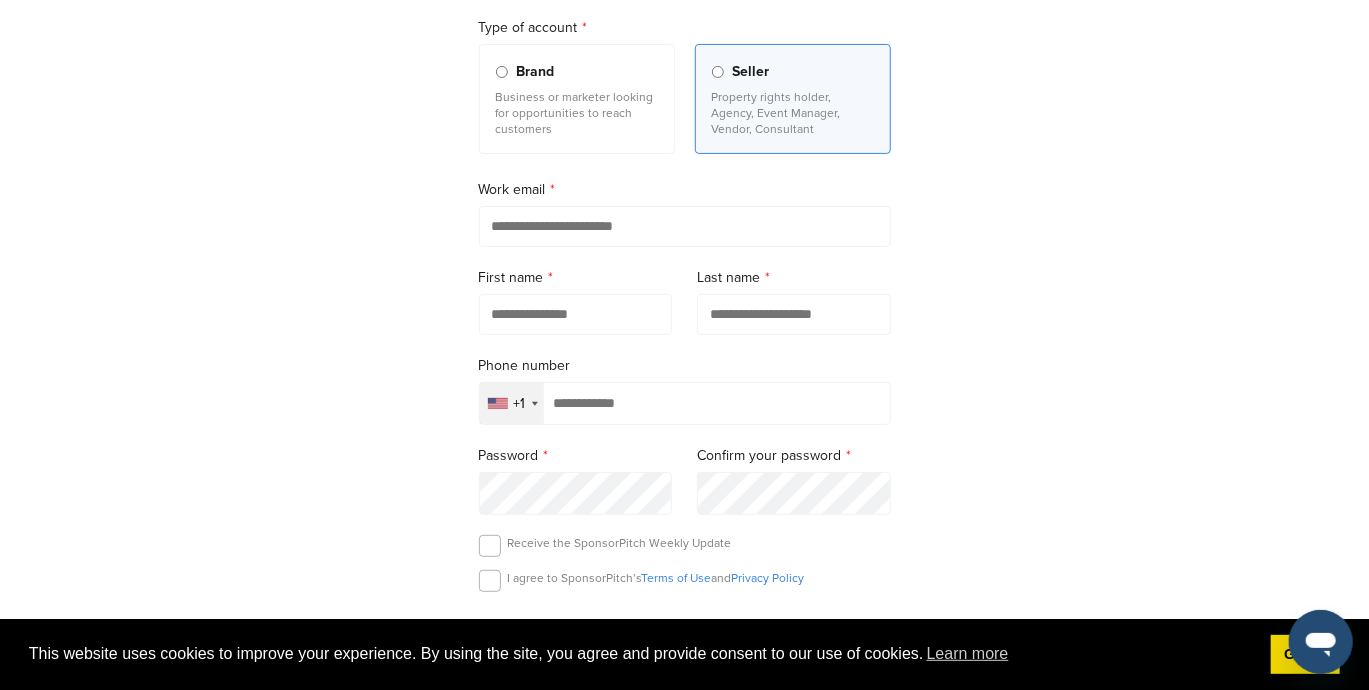 click at bounding box center (685, 226) 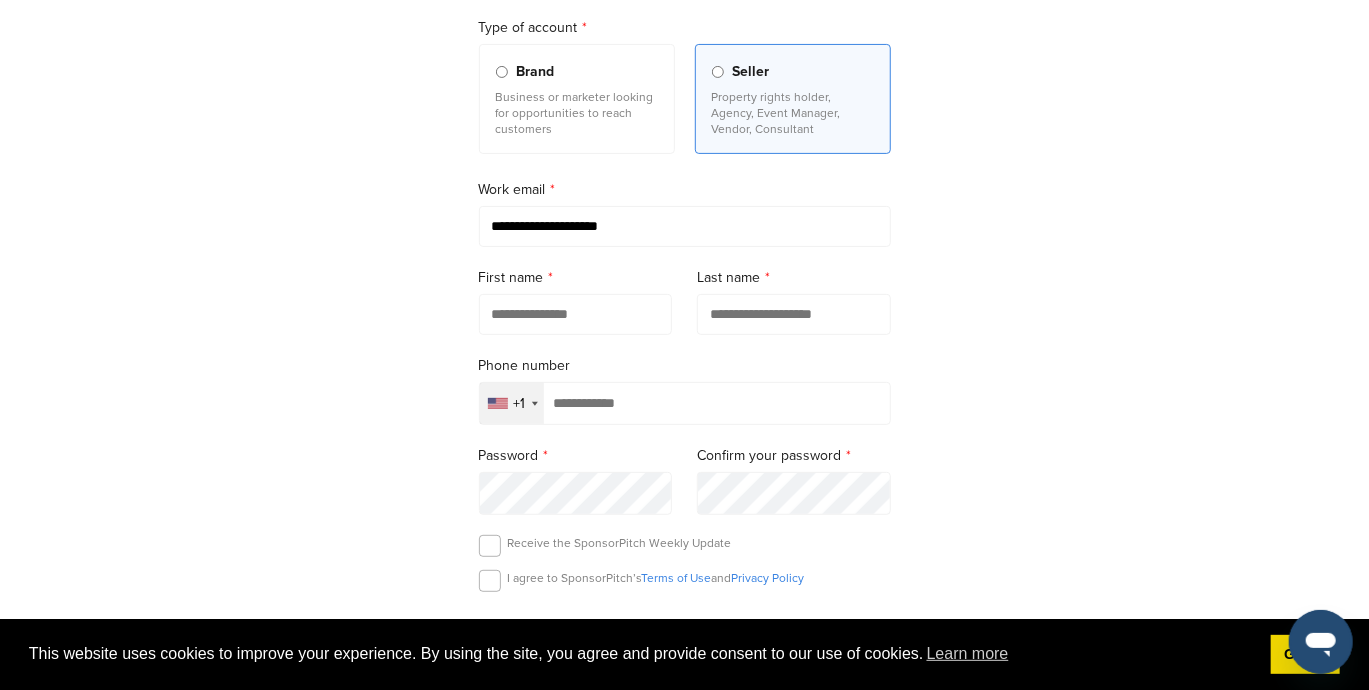 type on "********" 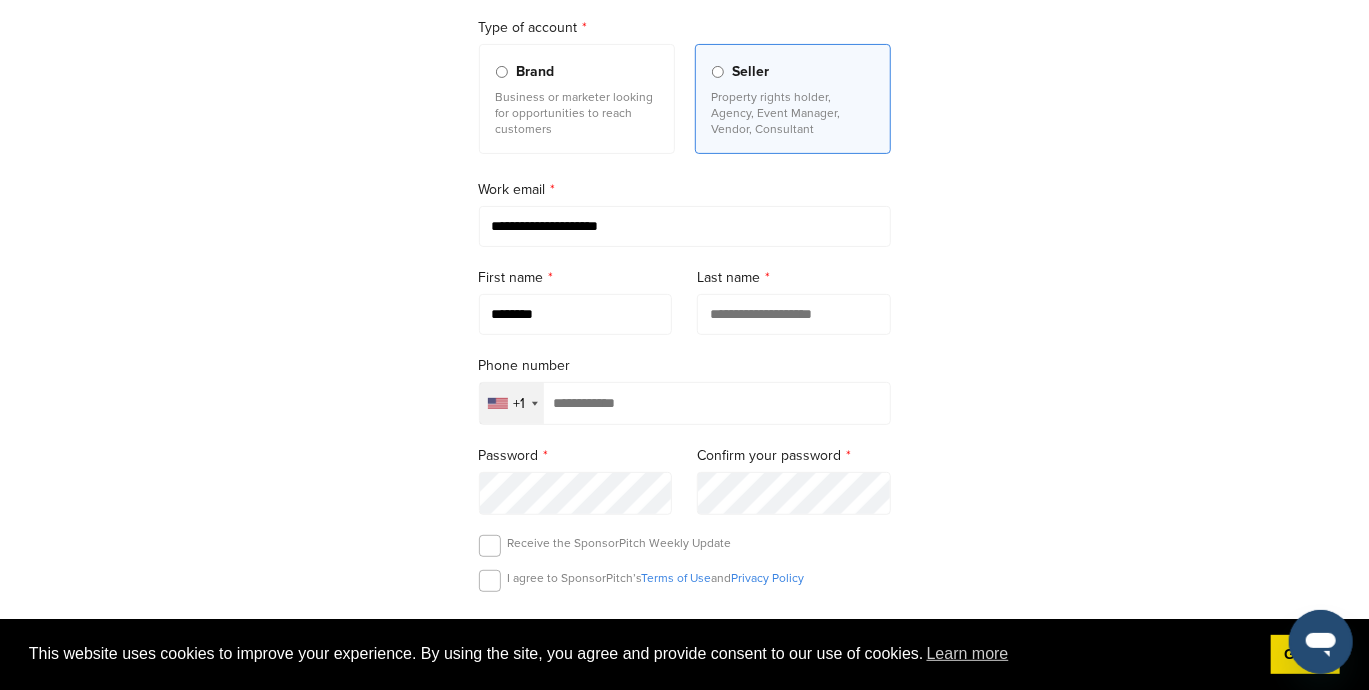 type on "*****" 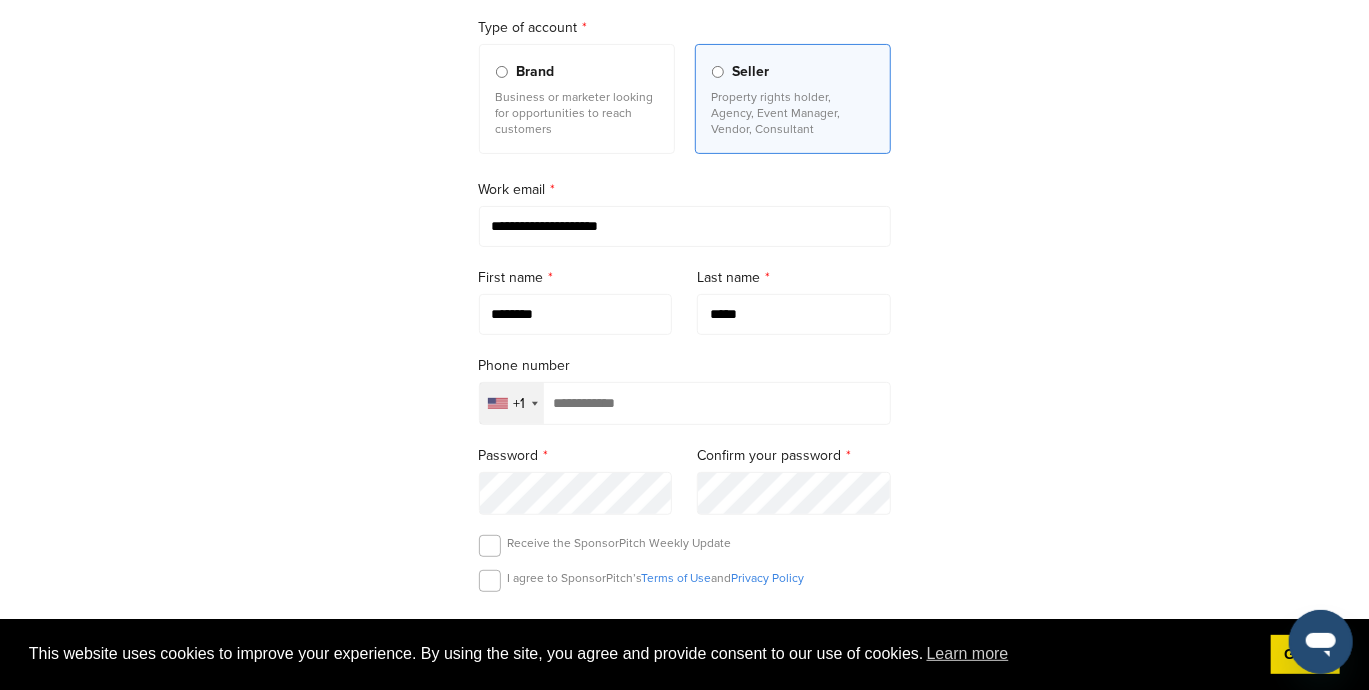 type on "**********" 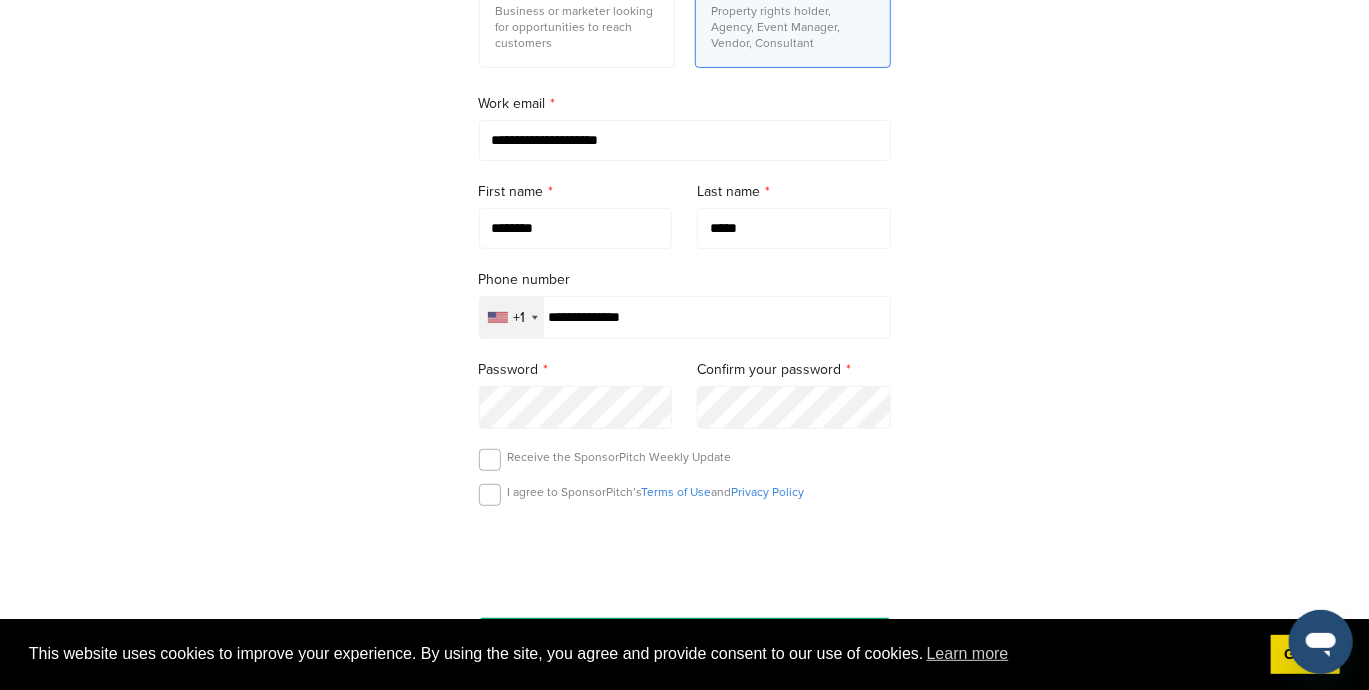scroll, scrollTop: 400, scrollLeft: 0, axis: vertical 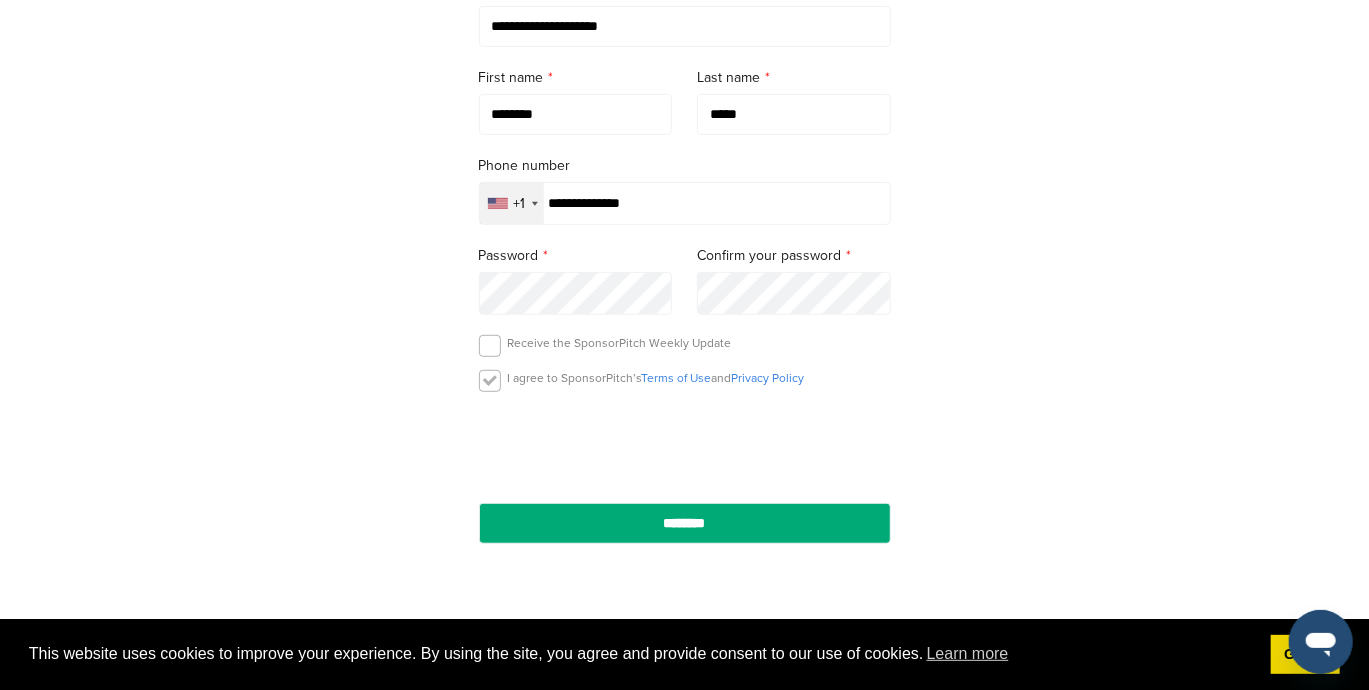 click at bounding box center [490, 381] 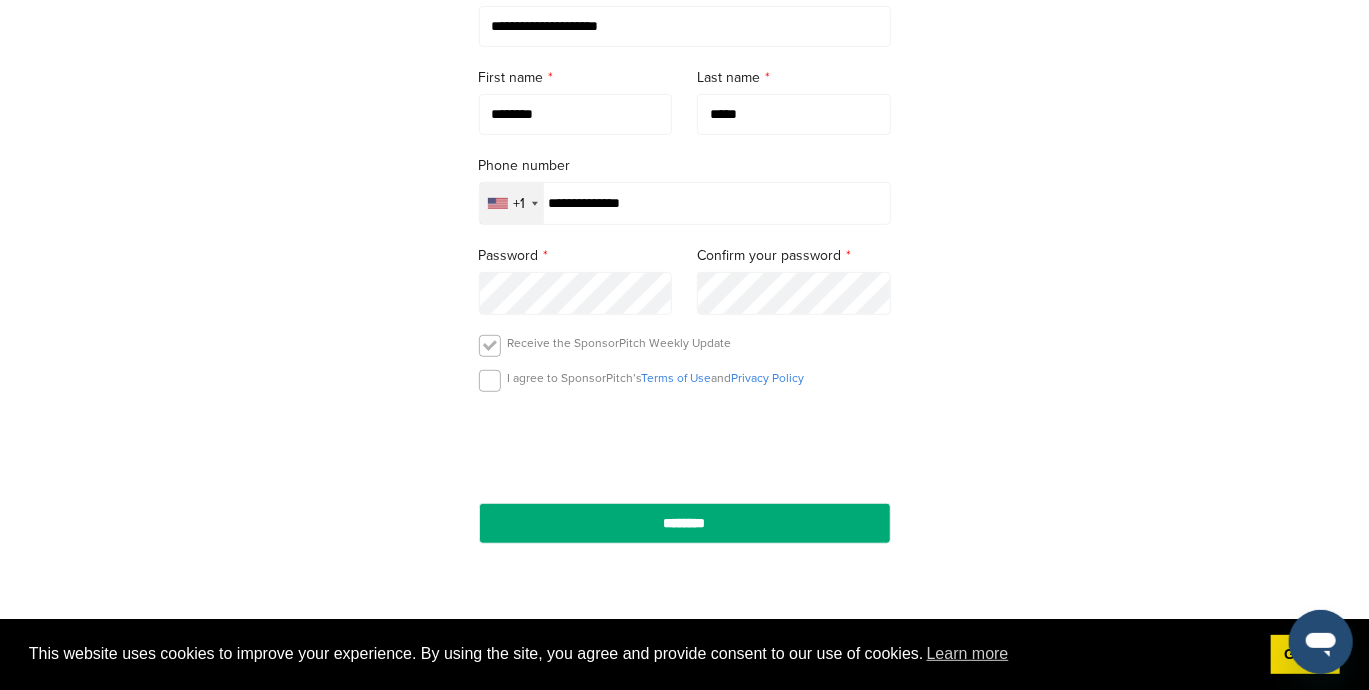 click at bounding box center (490, 346) 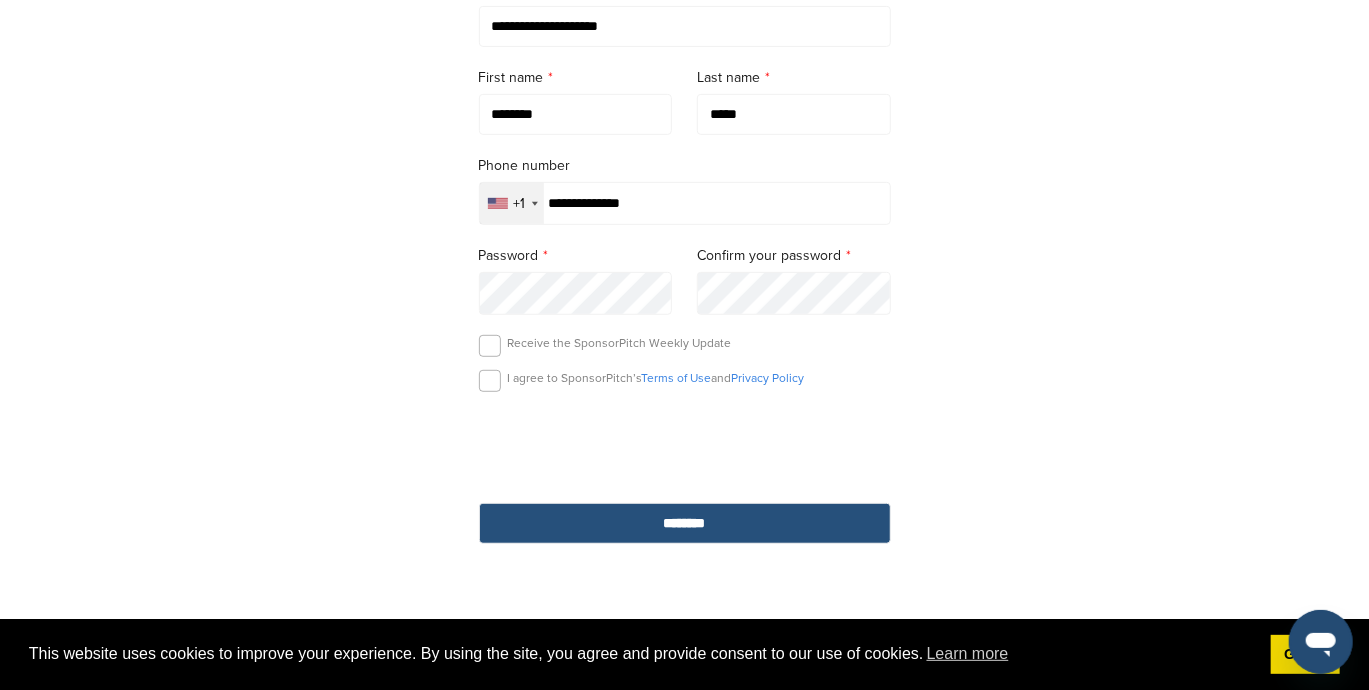 click on "********" at bounding box center [685, 523] 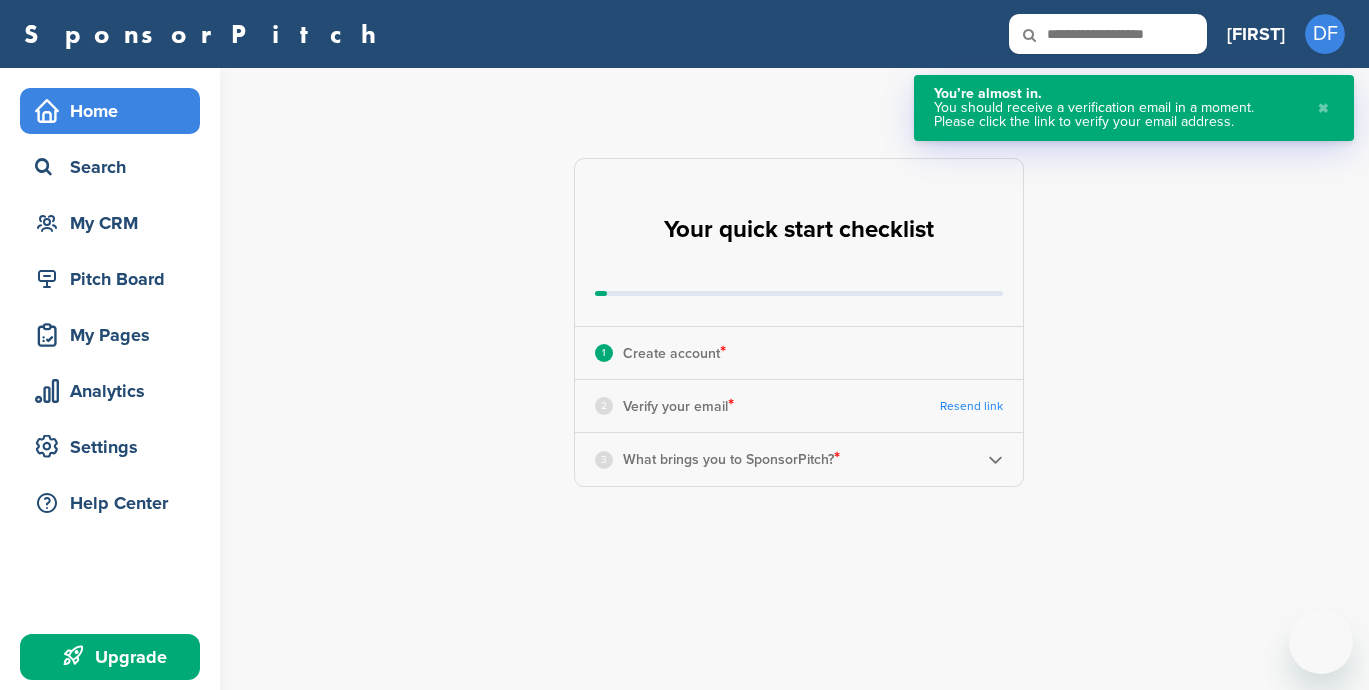 scroll, scrollTop: 0, scrollLeft: 0, axis: both 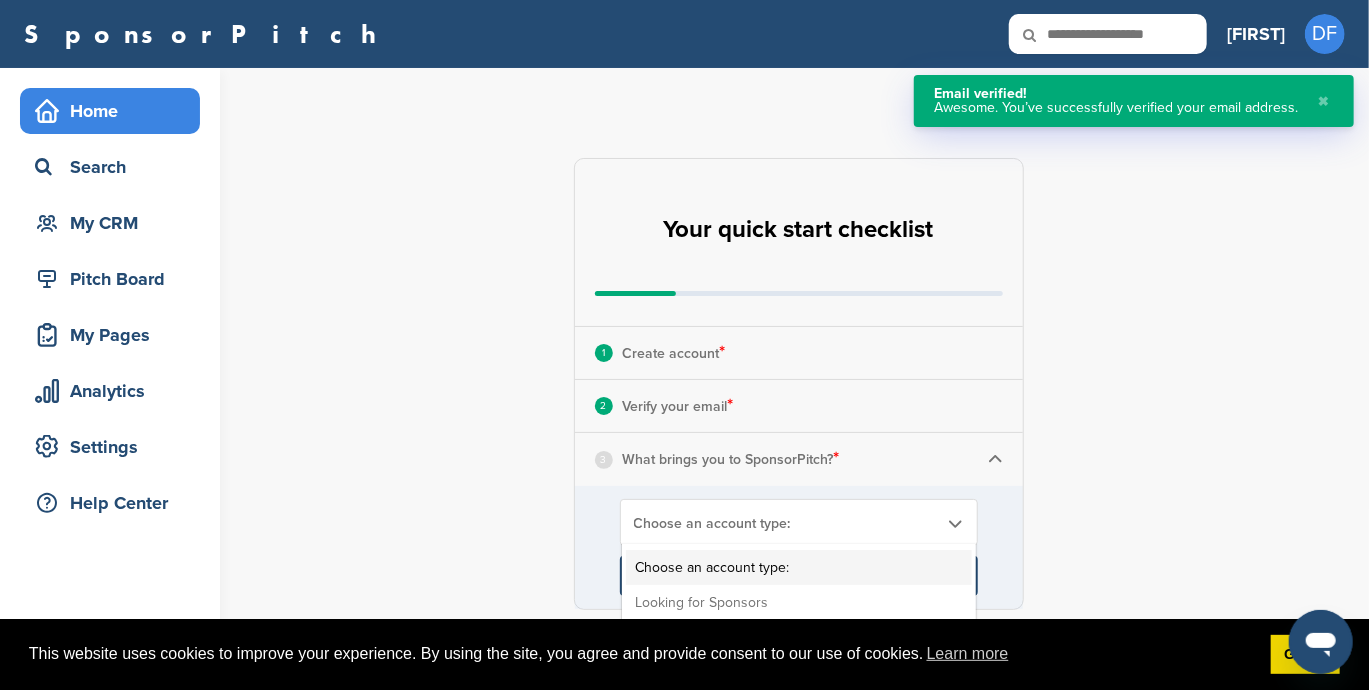 click on "Choose an account type:" at bounding box center [786, 523] 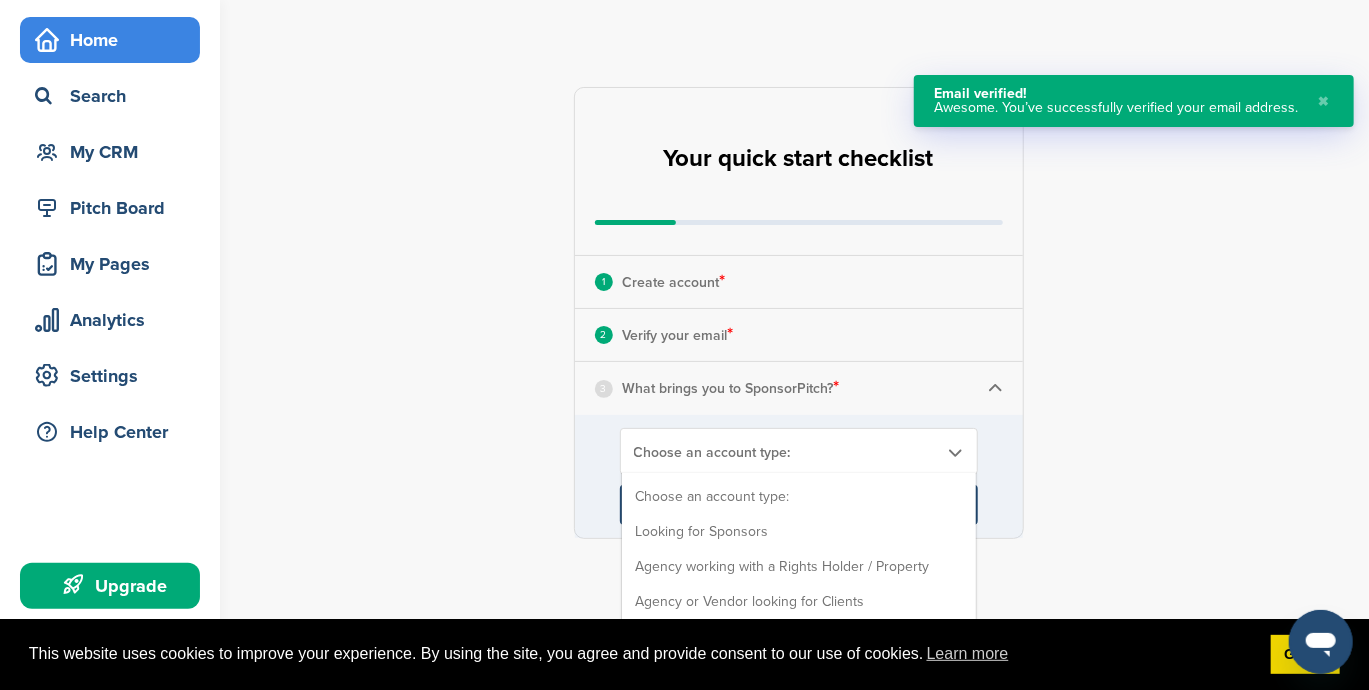 scroll, scrollTop: 100, scrollLeft: 0, axis: vertical 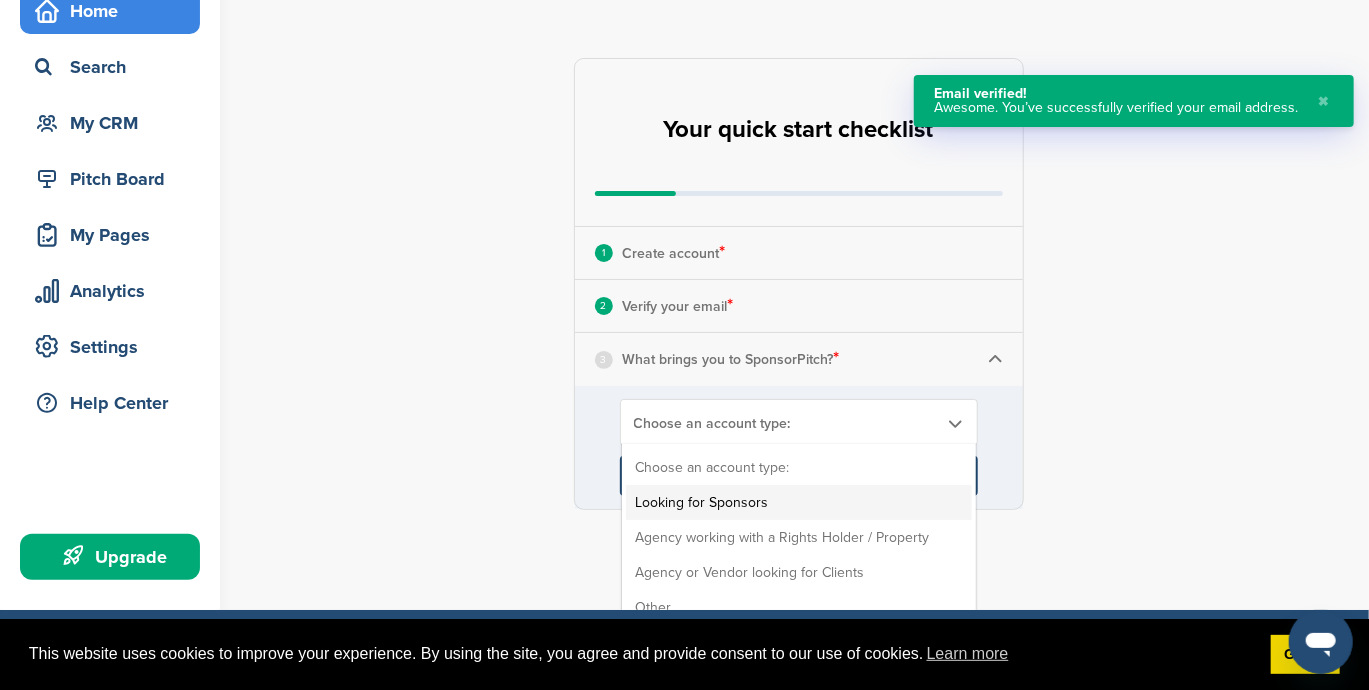 click on "Looking for Sponsors" at bounding box center (799, 502) 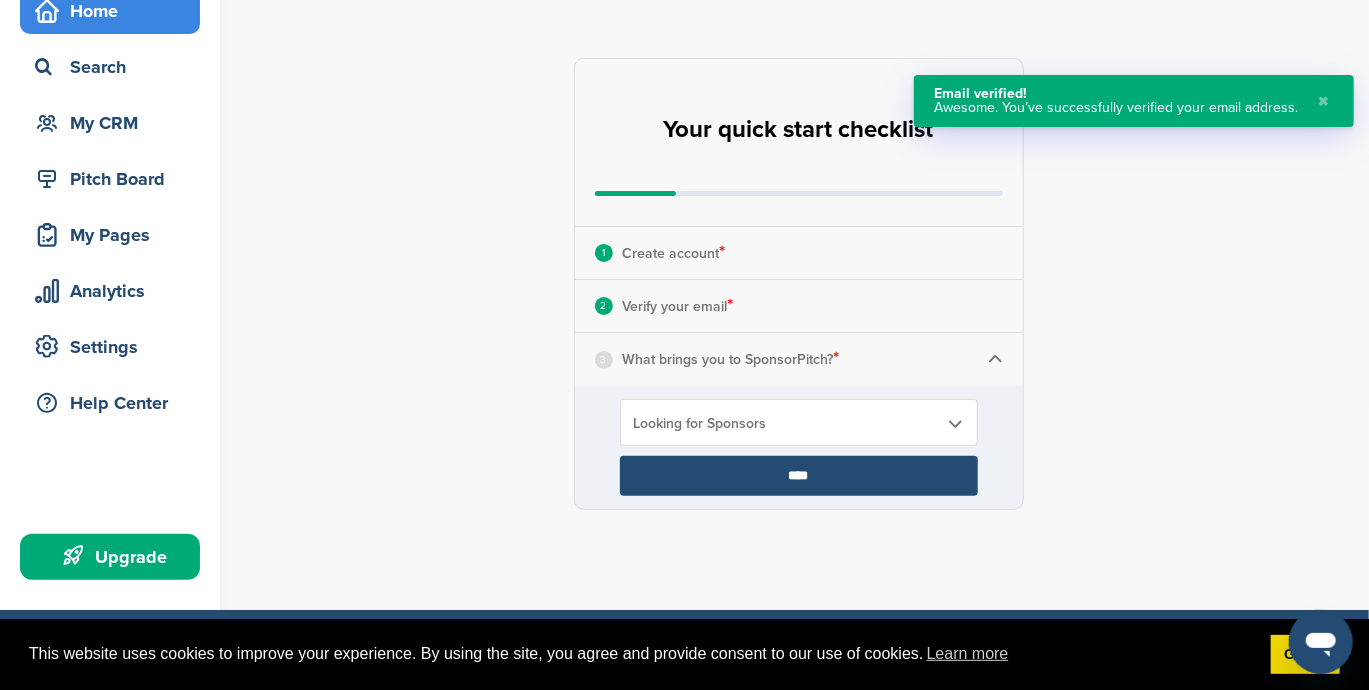 click on "****" at bounding box center (799, 476) 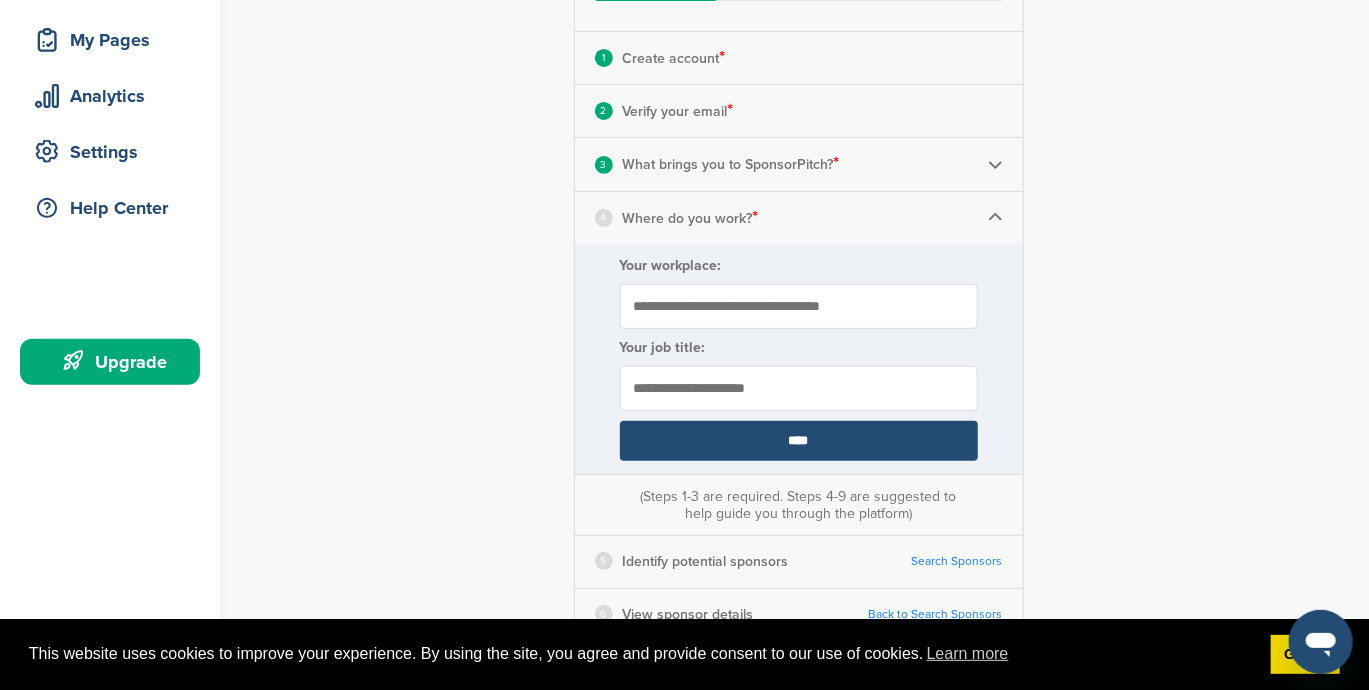 scroll, scrollTop: 299, scrollLeft: 0, axis: vertical 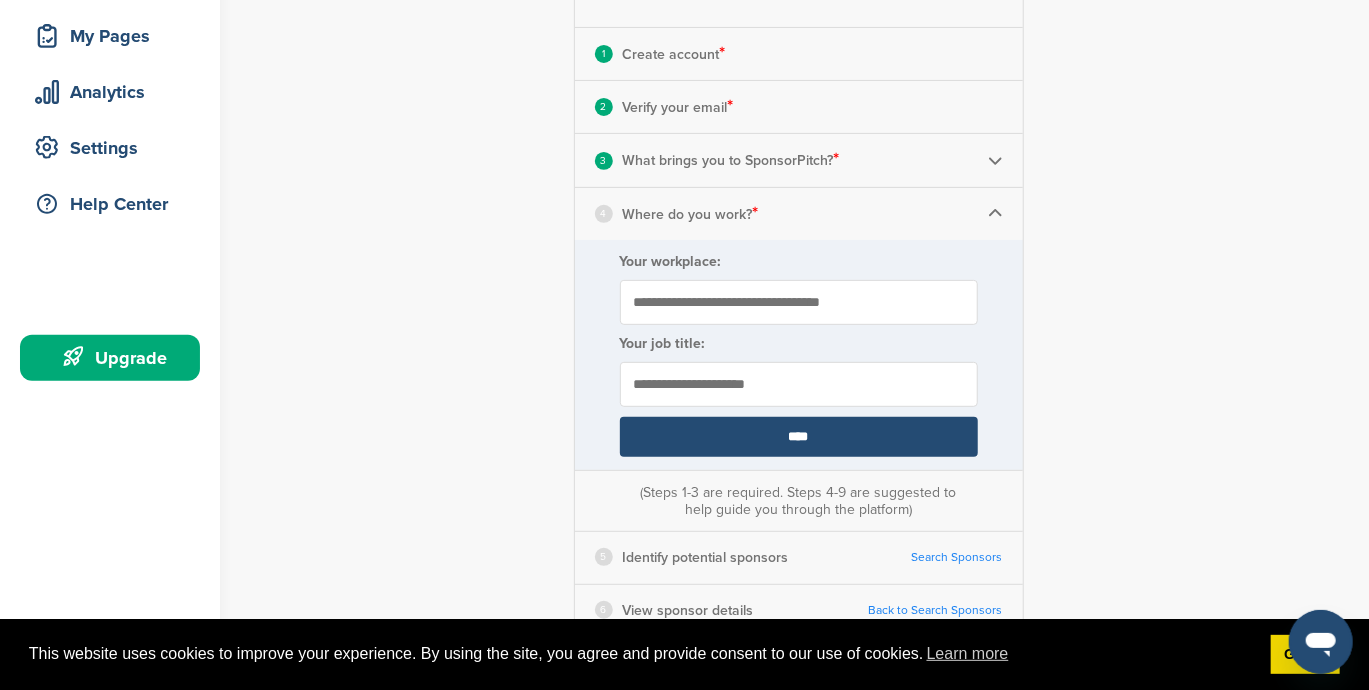 click on "Your workplace:" at bounding box center (799, 302) 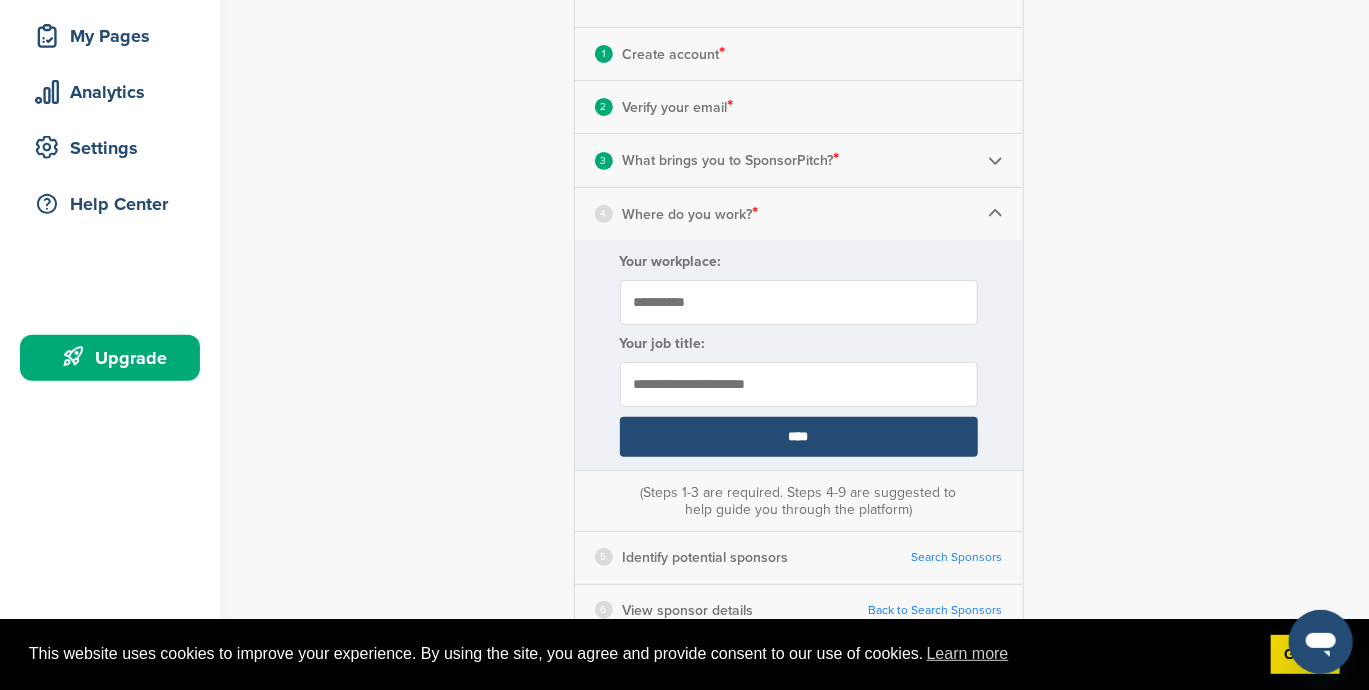 type on "**********" 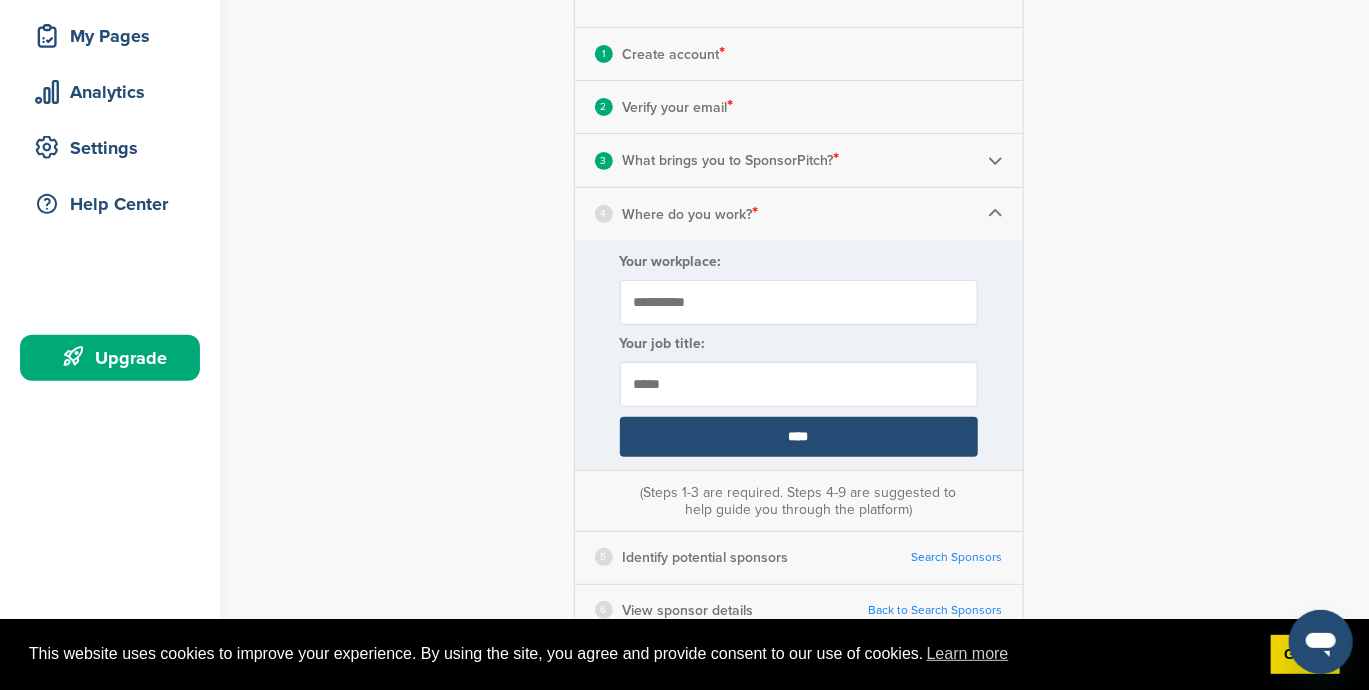 type on "*****" 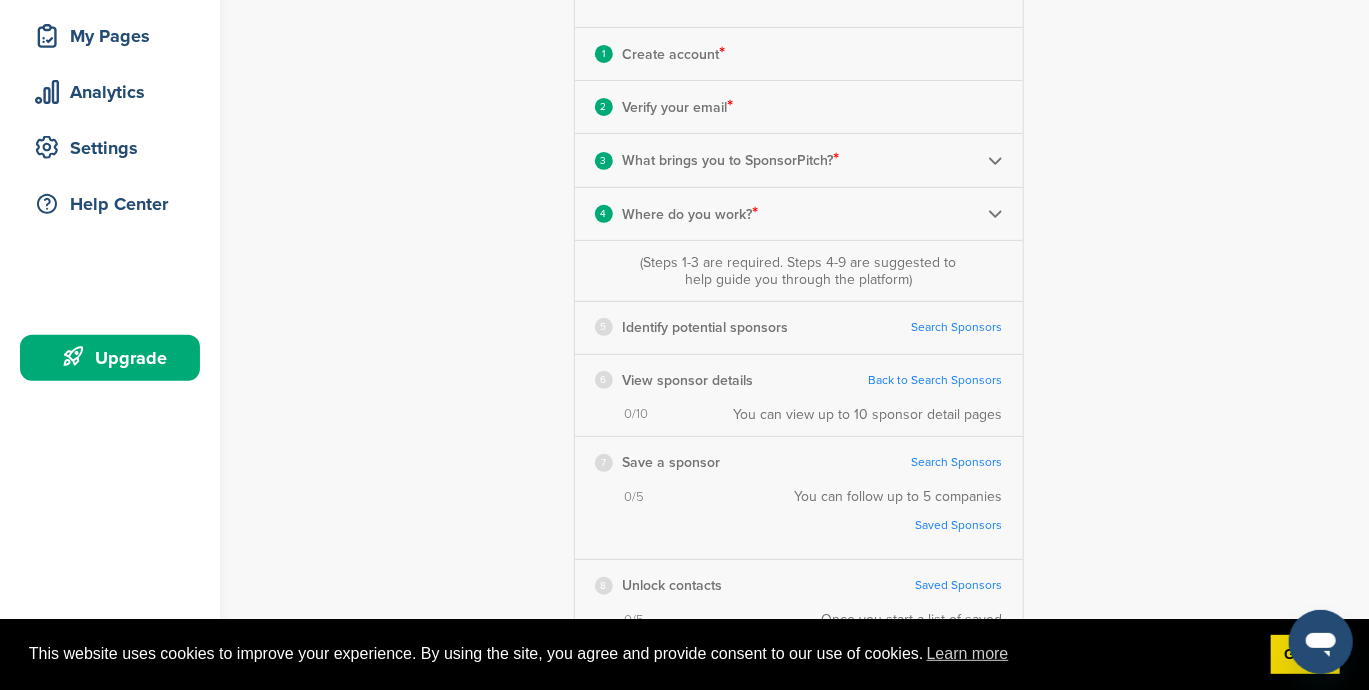 click on "Search Sponsors" at bounding box center (957, 327) 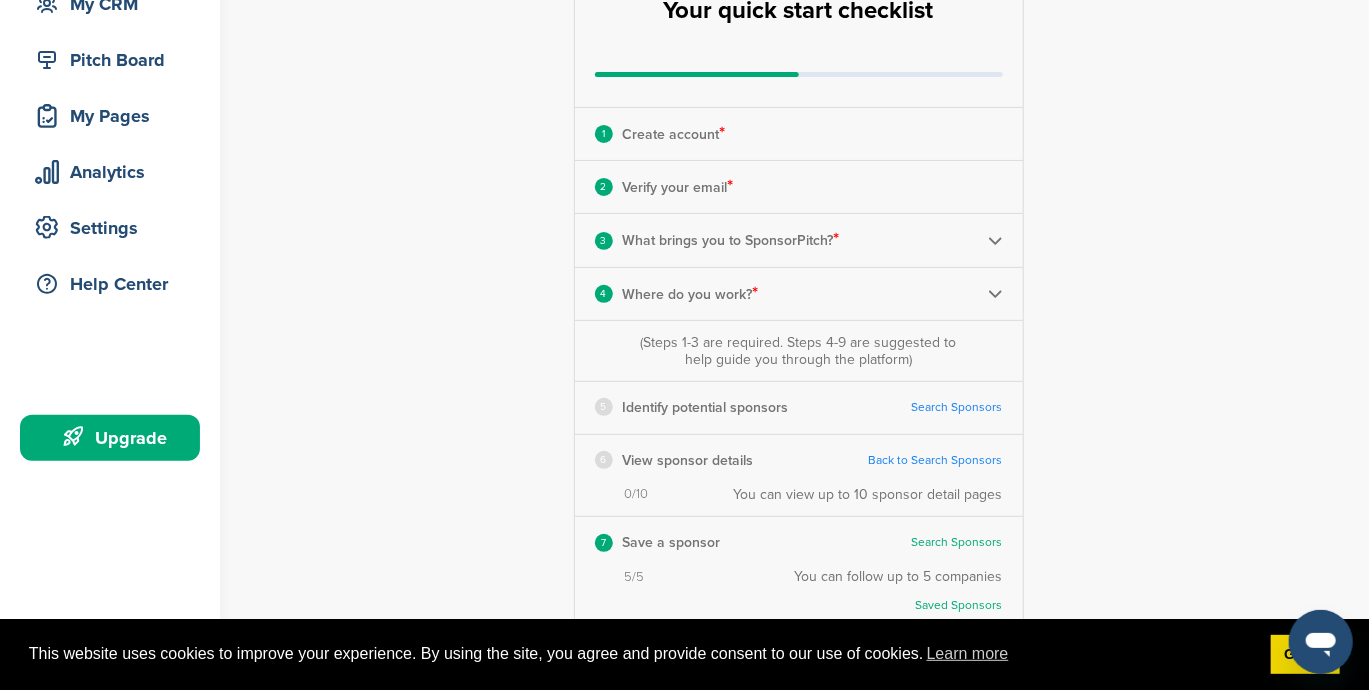 scroll, scrollTop: 0, scrollLeft: 0, axis: both 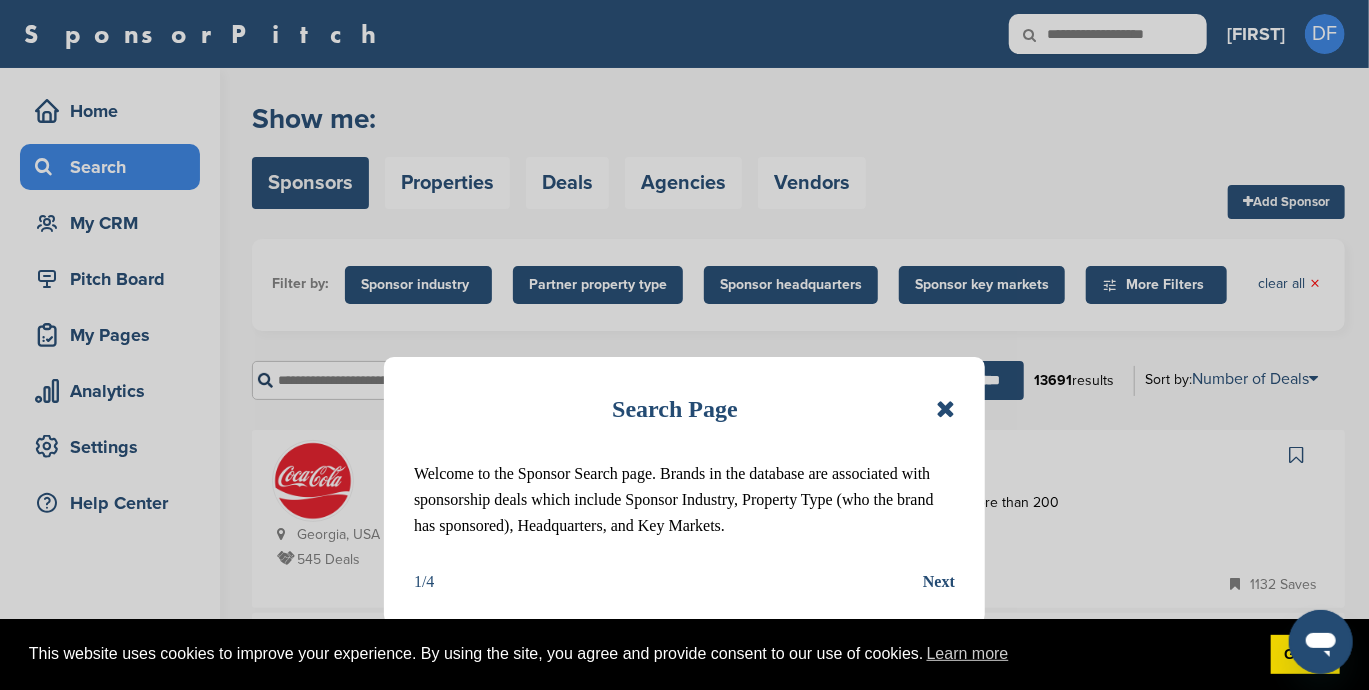 click at bounding box center [945, 409] 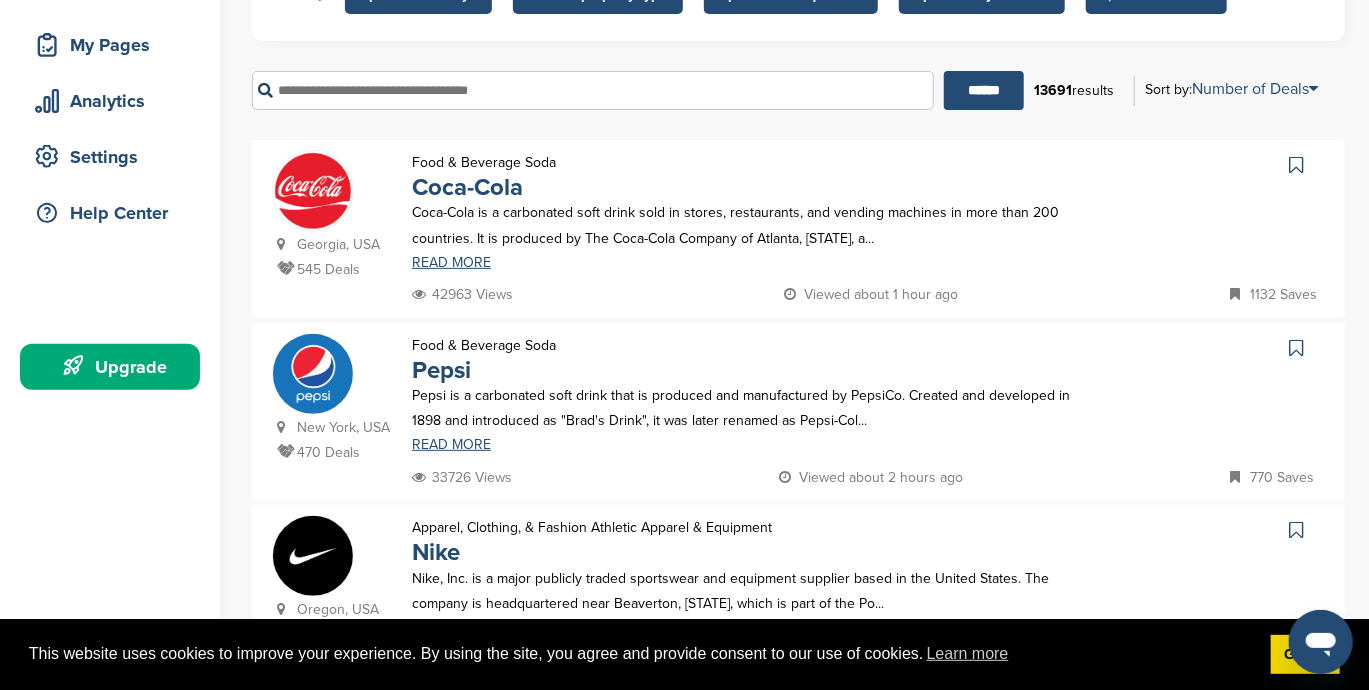 scroll, scrollTop: 299, scrollLeft: 0, axis: vertical 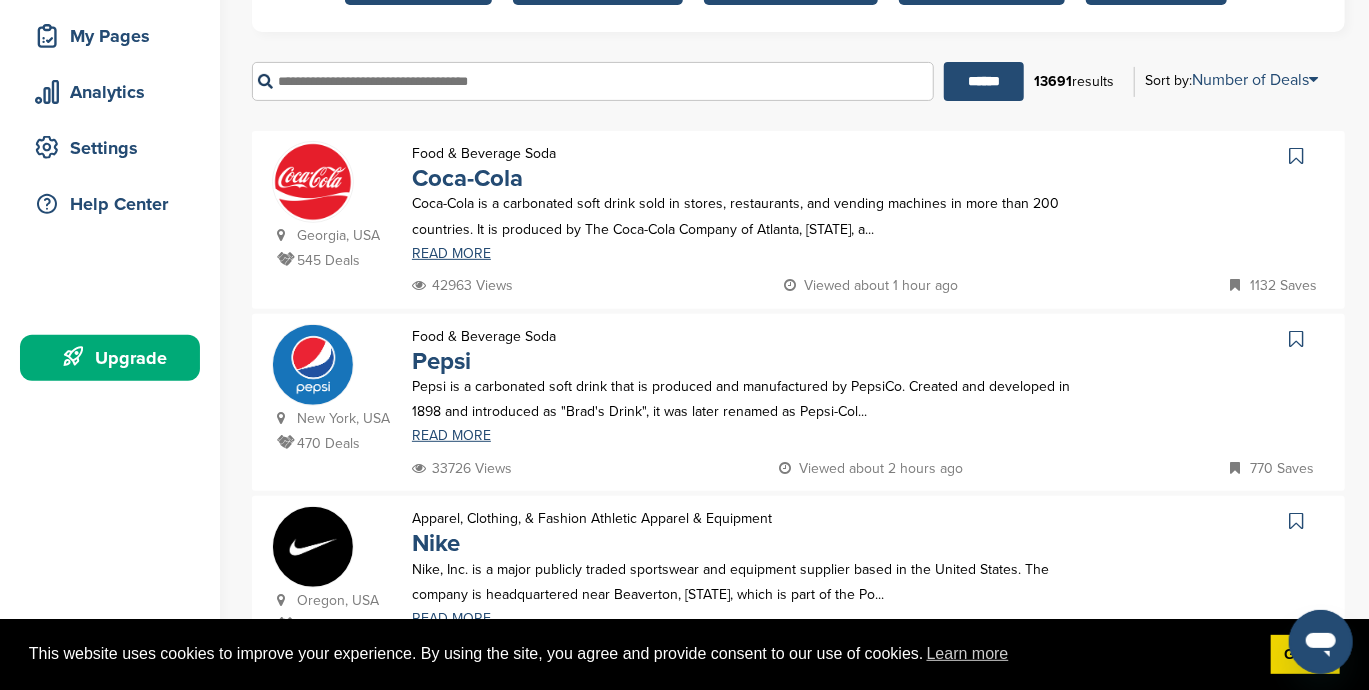 click at bounding box center (1296, 156) 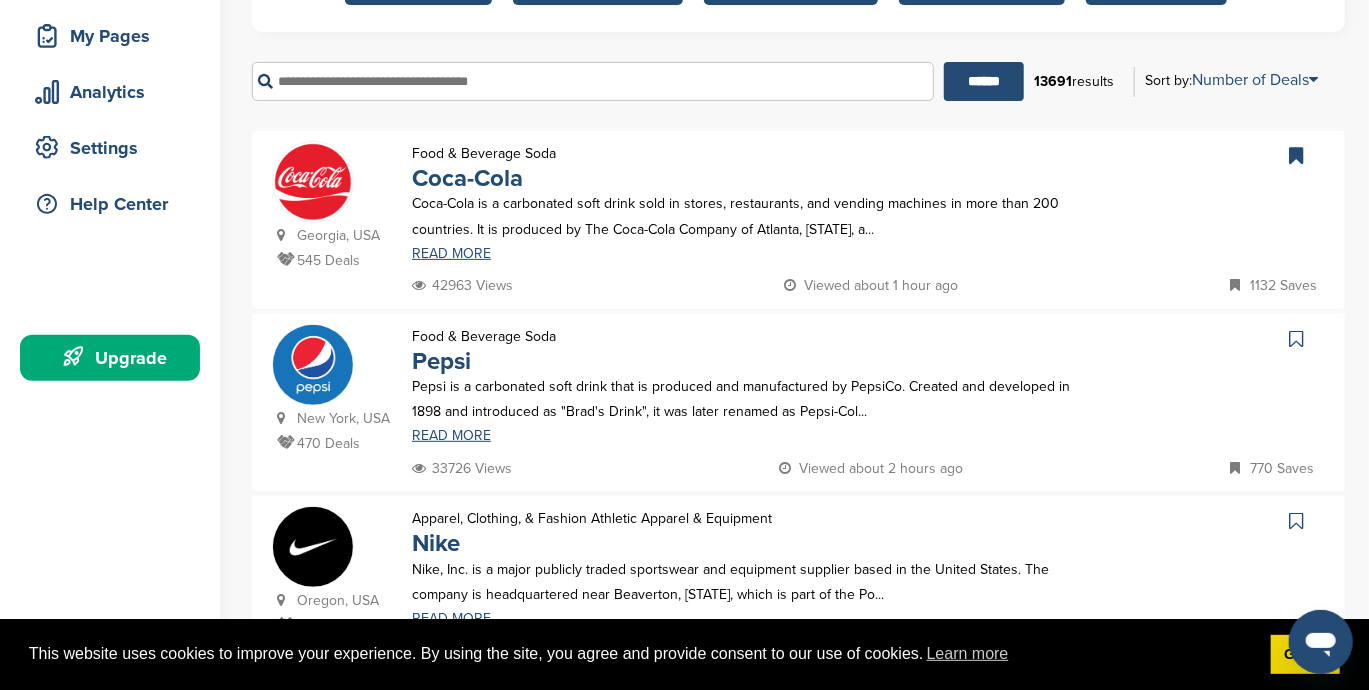 click at bounding box center [1296, 339] 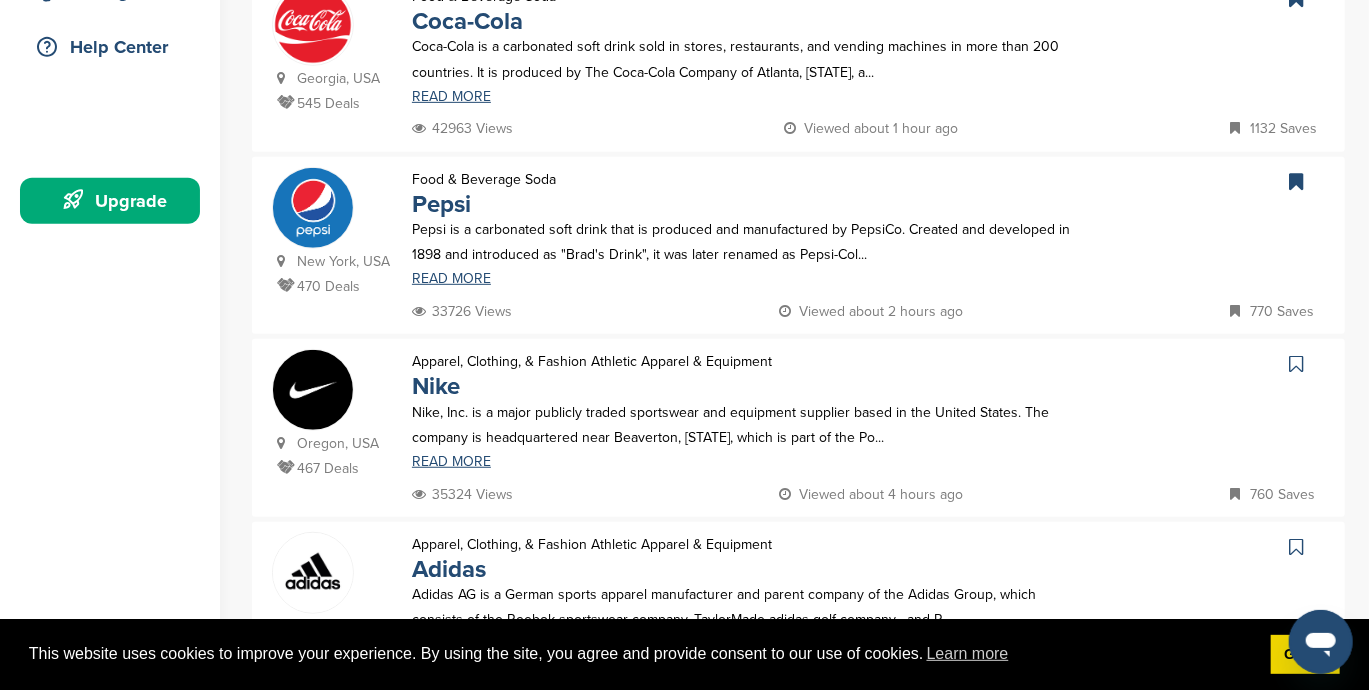 scroll, scrollTop: 500, scrollLeft: 0, axis: vertical 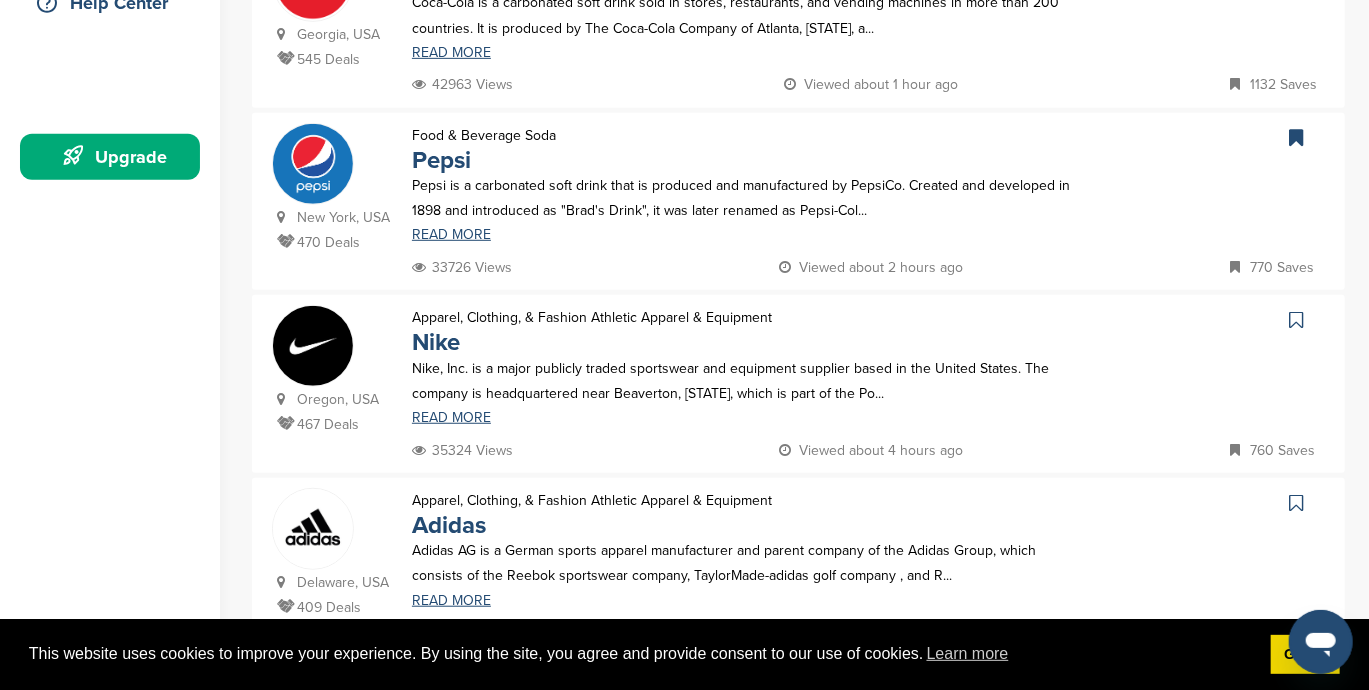 click at bounding box center [1296, 138] 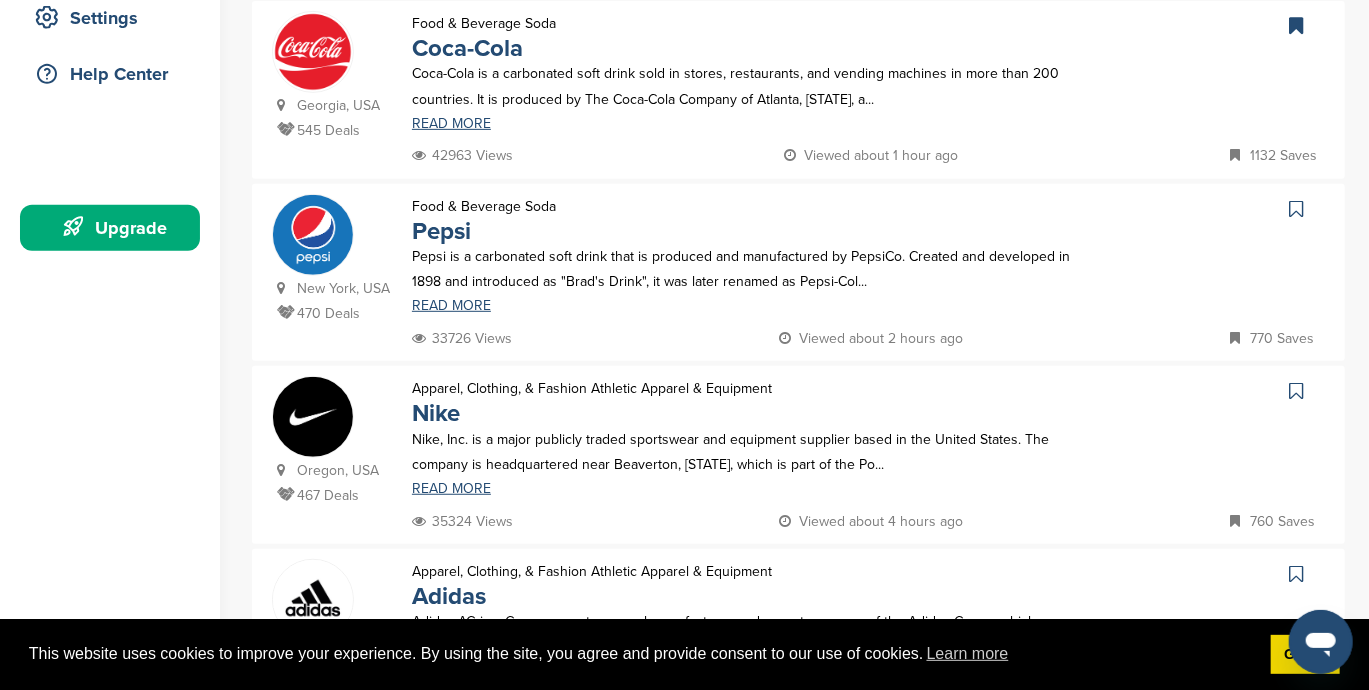 scroll, scrollTop: 400, scrollLeft: 0, axis: vertical 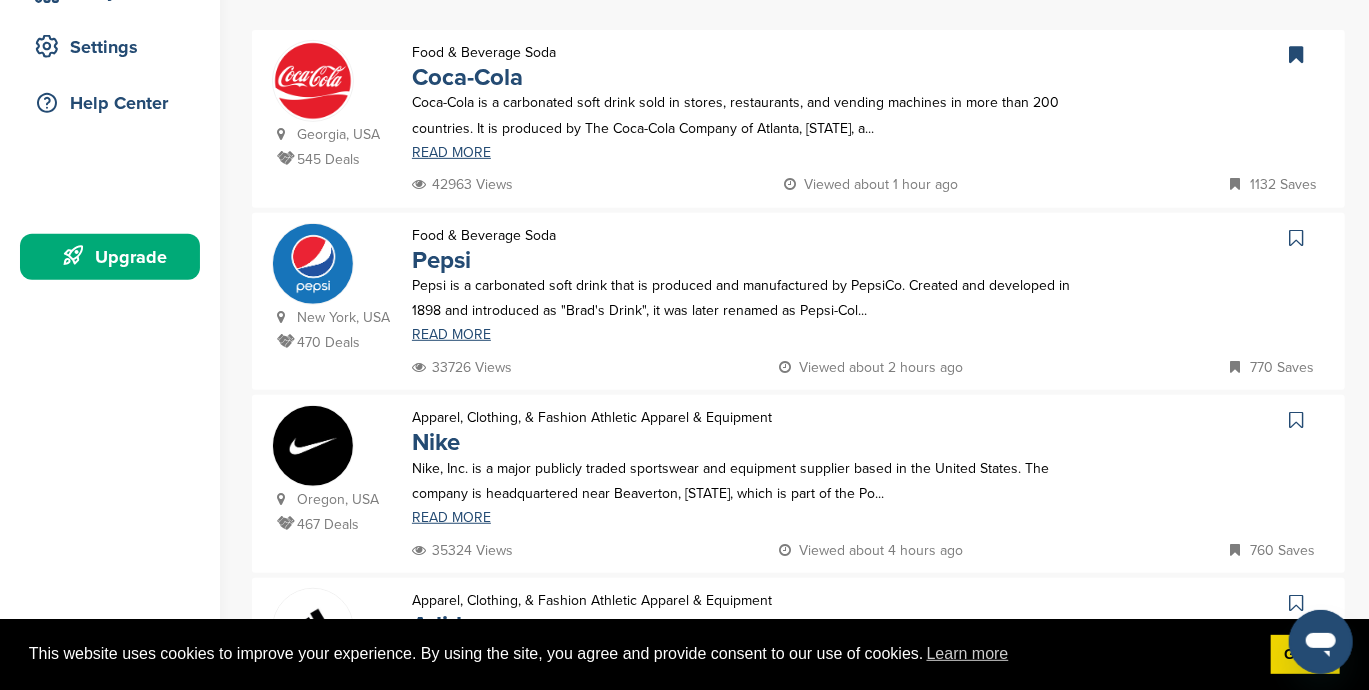 click at bounding box center (1298, 55) 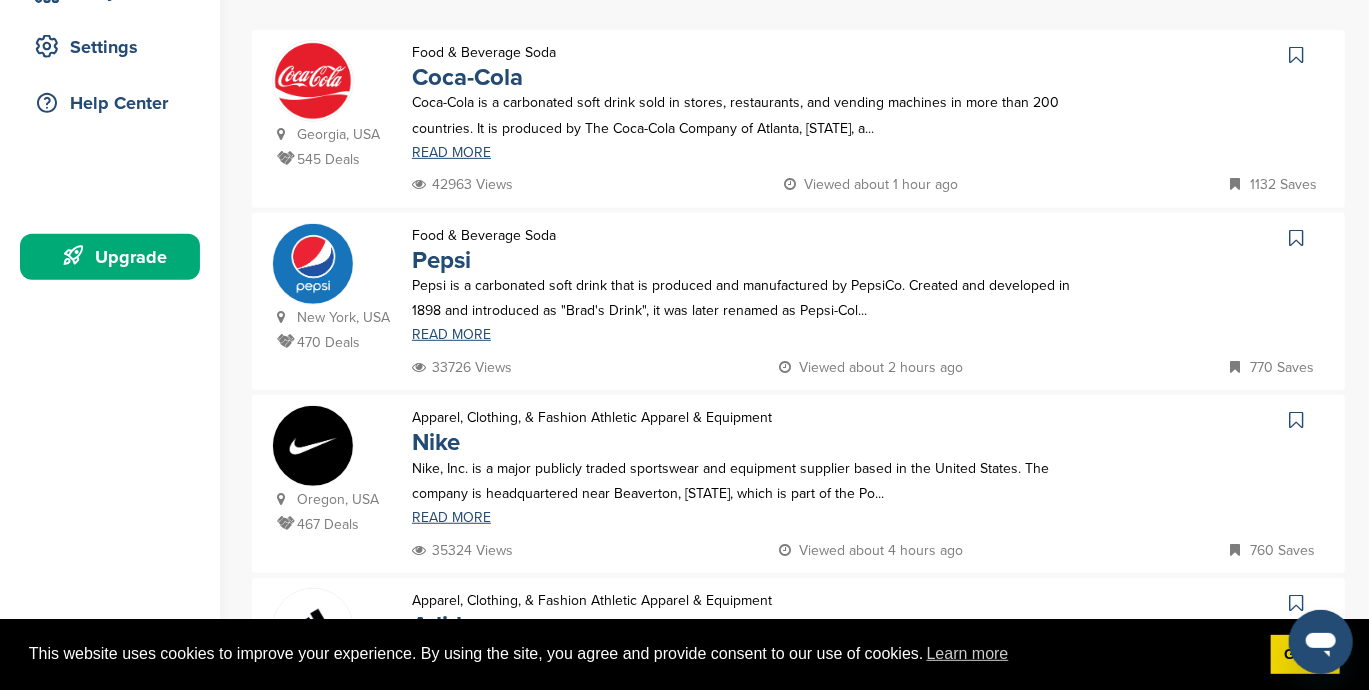 click at bounding box center (1298, 238) 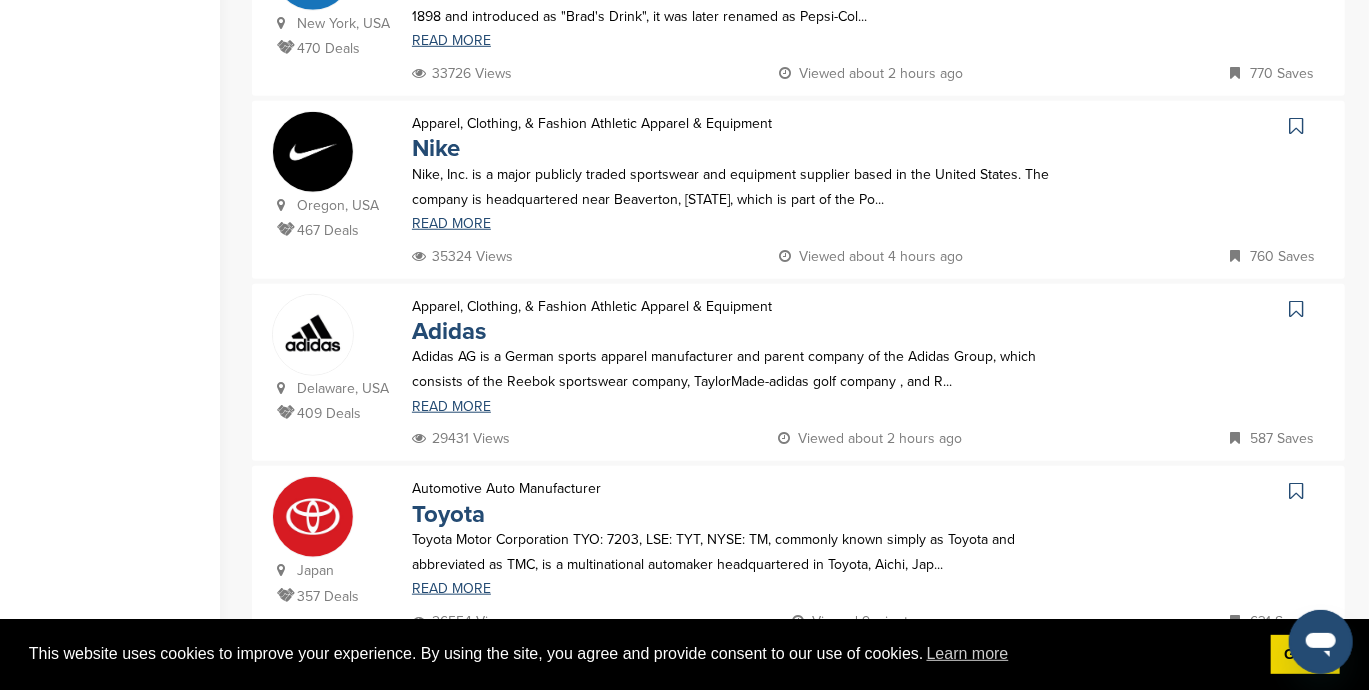 scroll, scrollTop: 699, scrollLeft: 0, axis: vertical 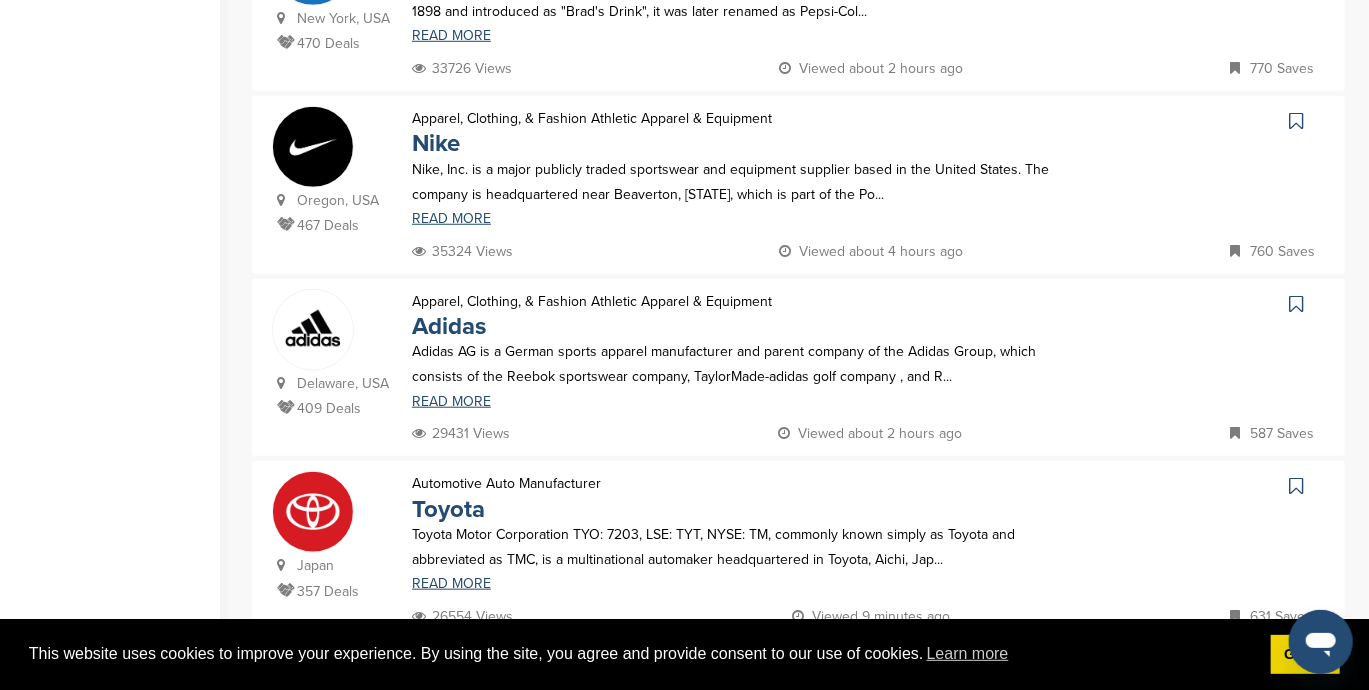 click at bounding box center (1296, 121) 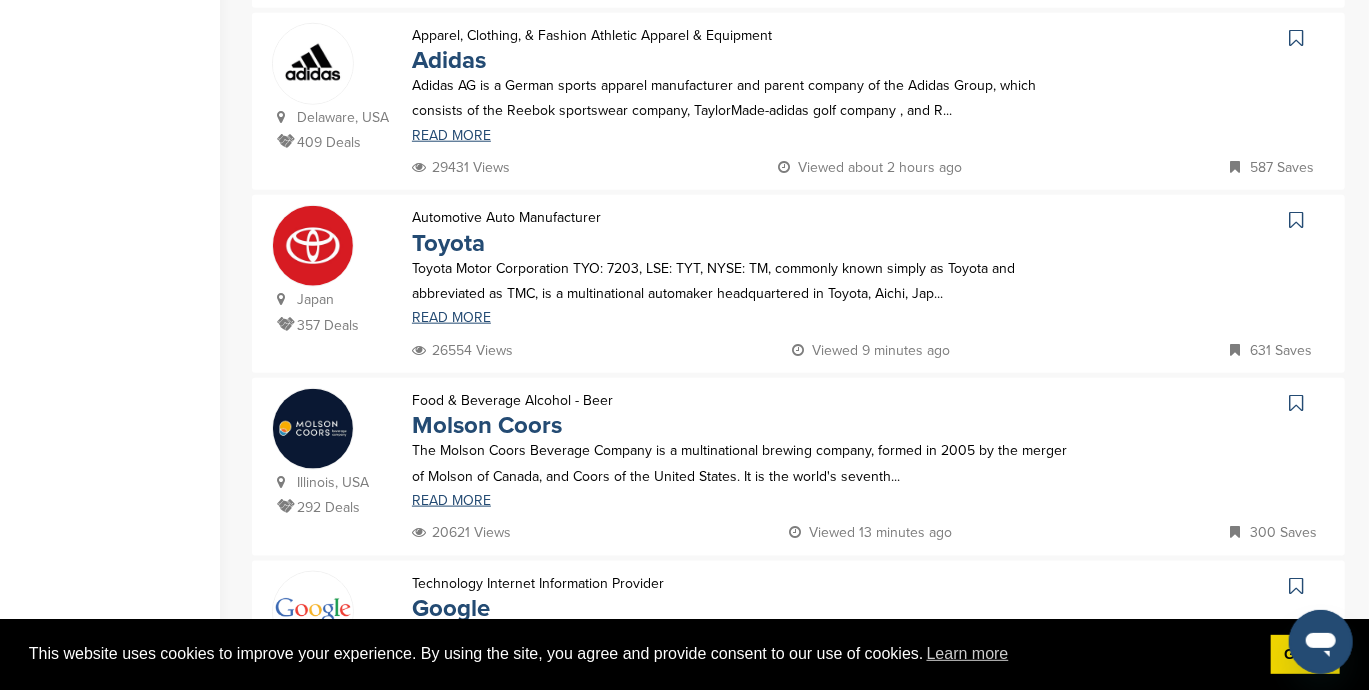 scroll, scrollTop: 1000, scrollLeft: 0, axis: vertical 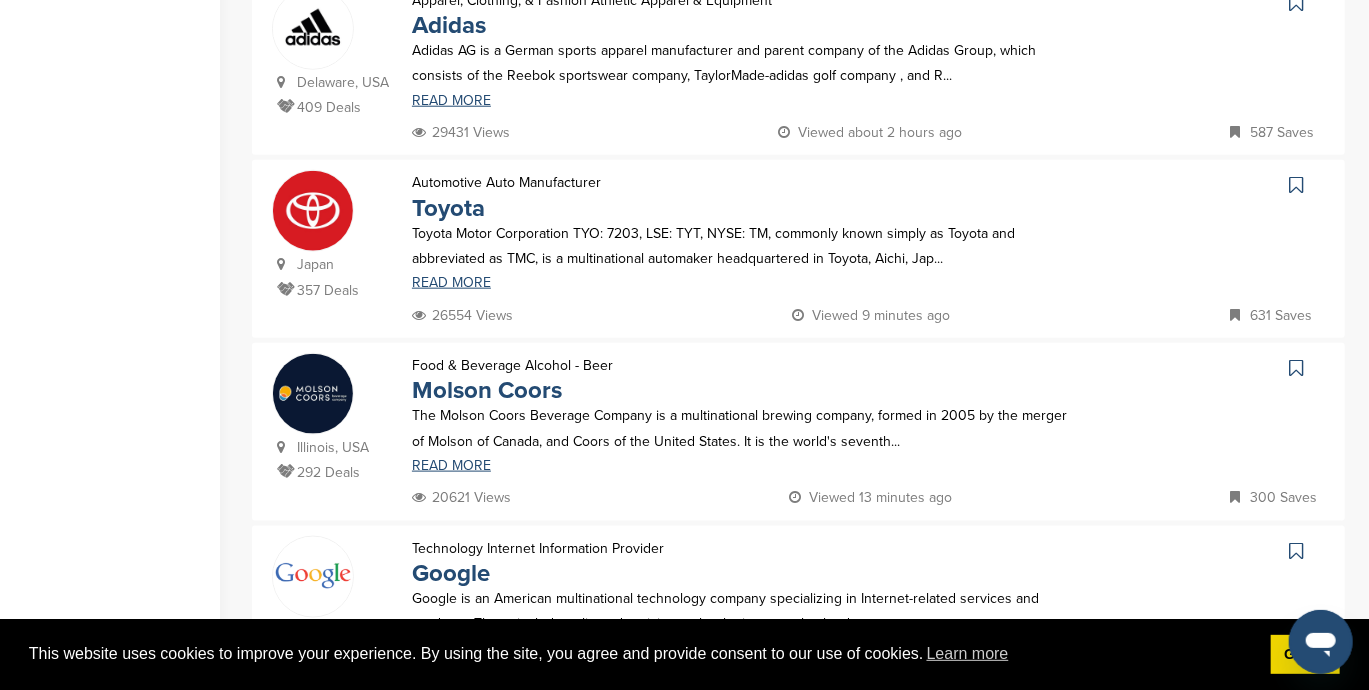 click at bounding box center (1296, 185) 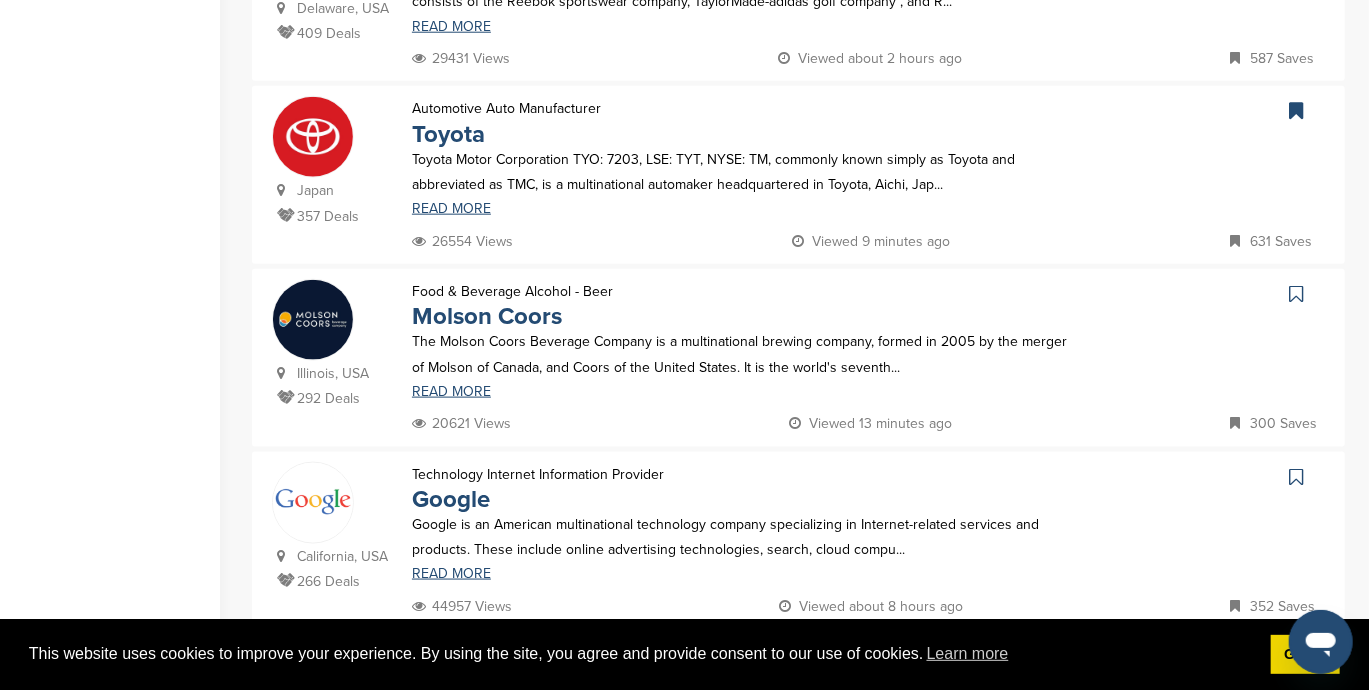 scroll, scrollTop: 1300, scrollLeft: 0, axis: vertical 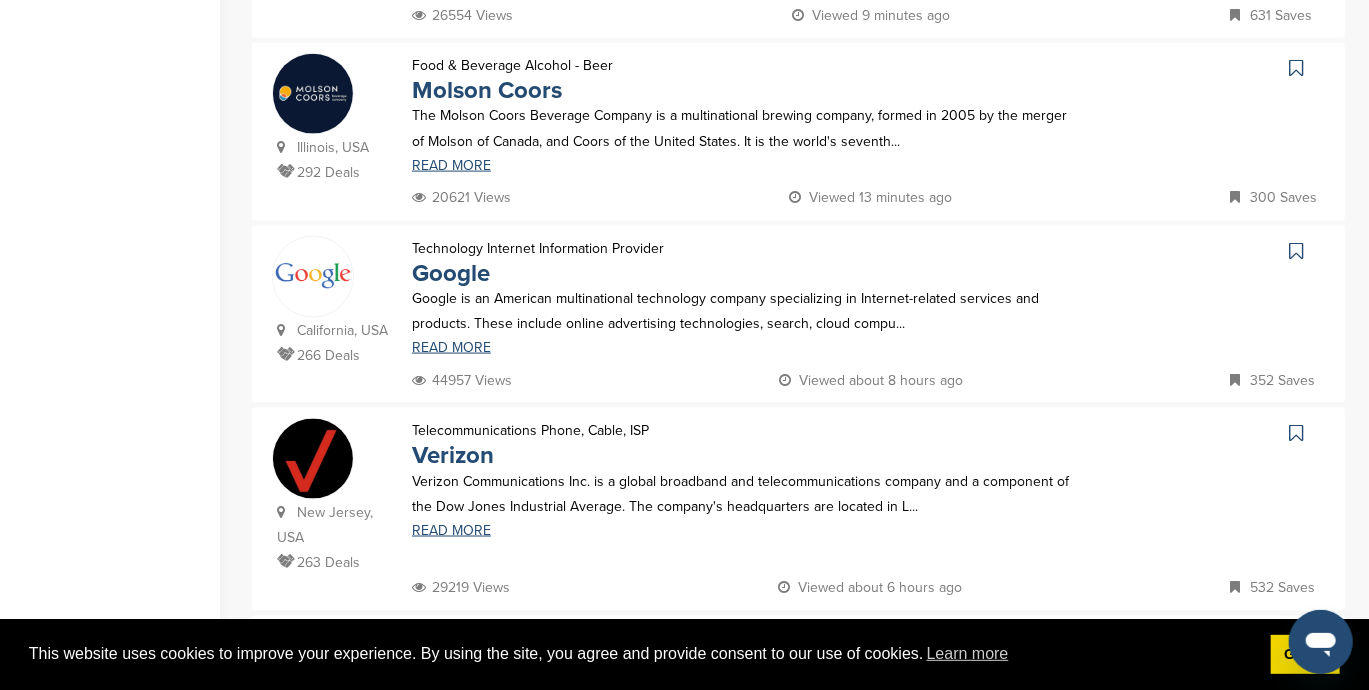 click at bounding box center (1296, 251) 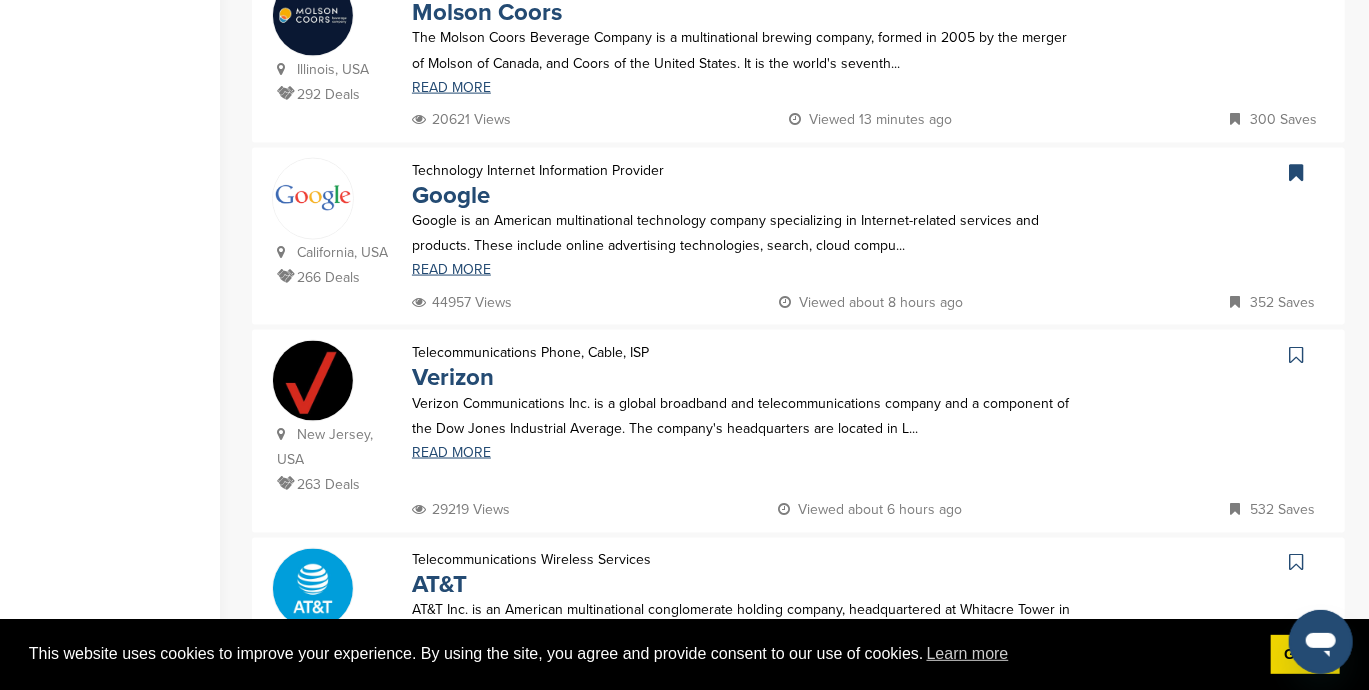 scroll, scrollTop: 1600, scrollLeft: 0, axis: vertical 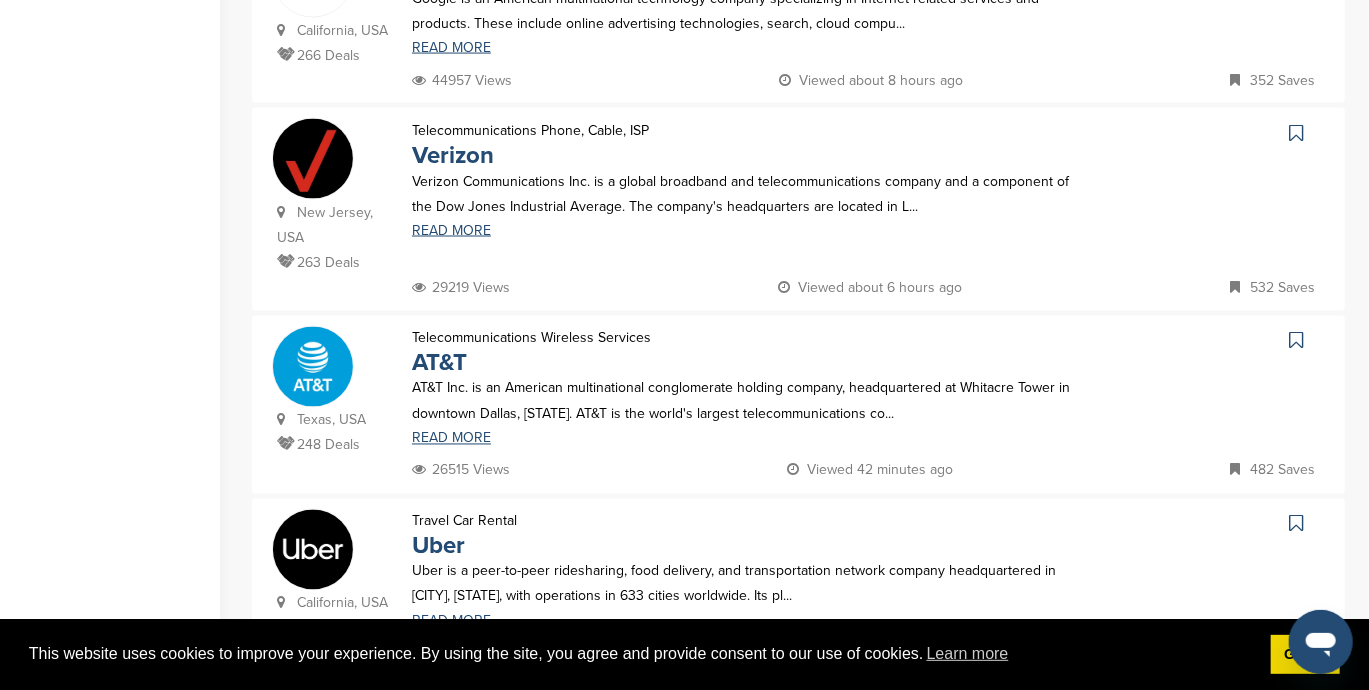 click at bounding box center [1296, 341] 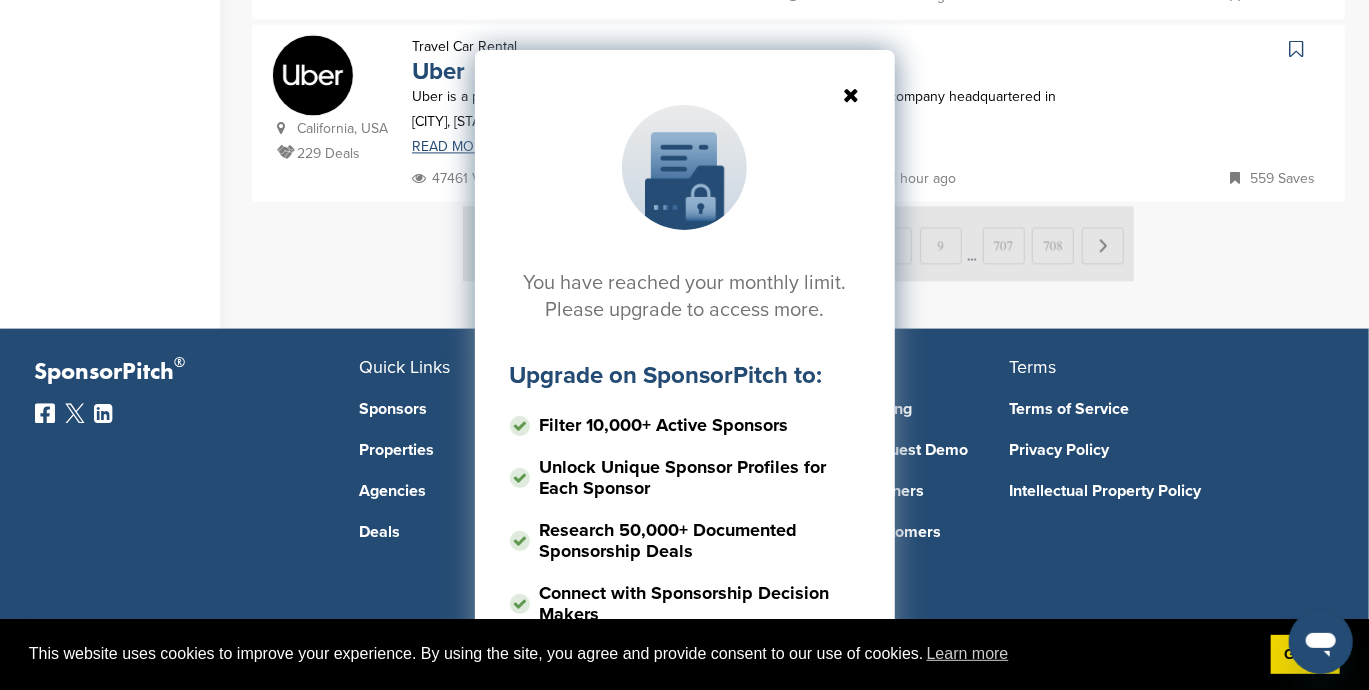 scroll, scrollTop: 2100, scrollLeft: 0, axis: vertical 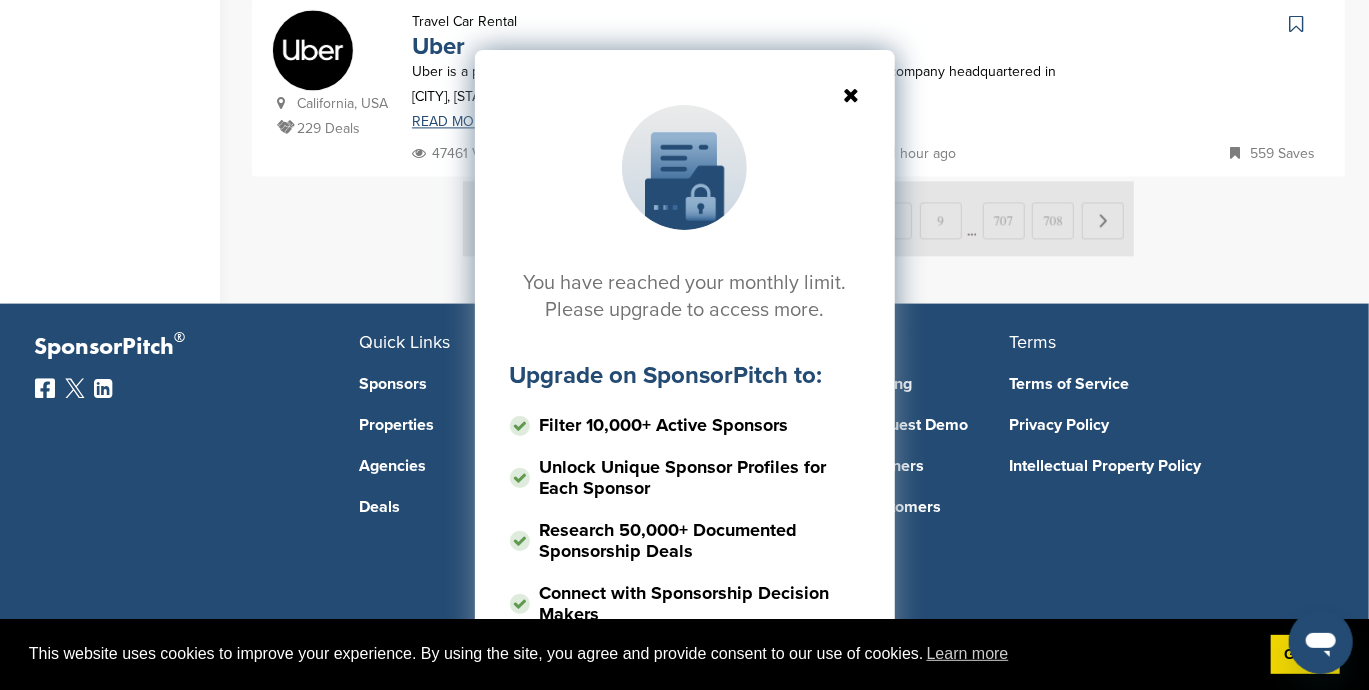 click at bounding box center [685, 95] 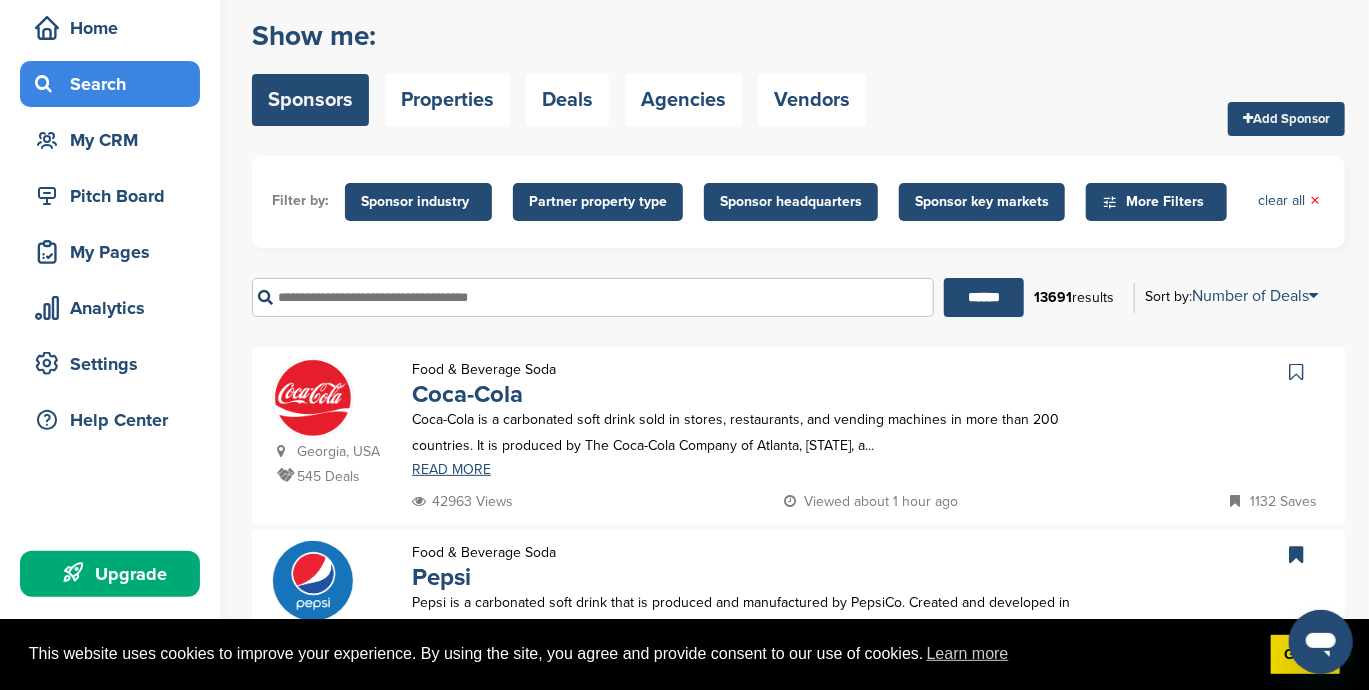 scroll, scrollTop: 0, scrollLeft: 0, axis: both 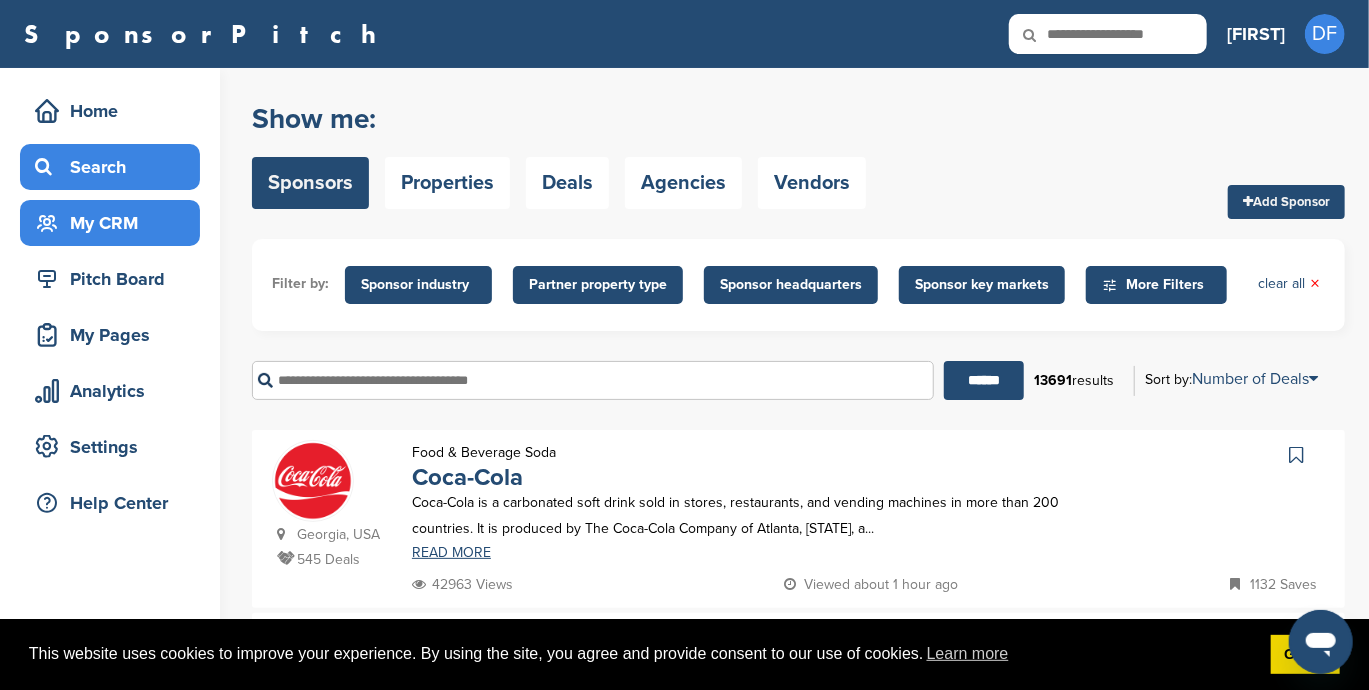 click on "My CRM" at bounding box center (115, 223) 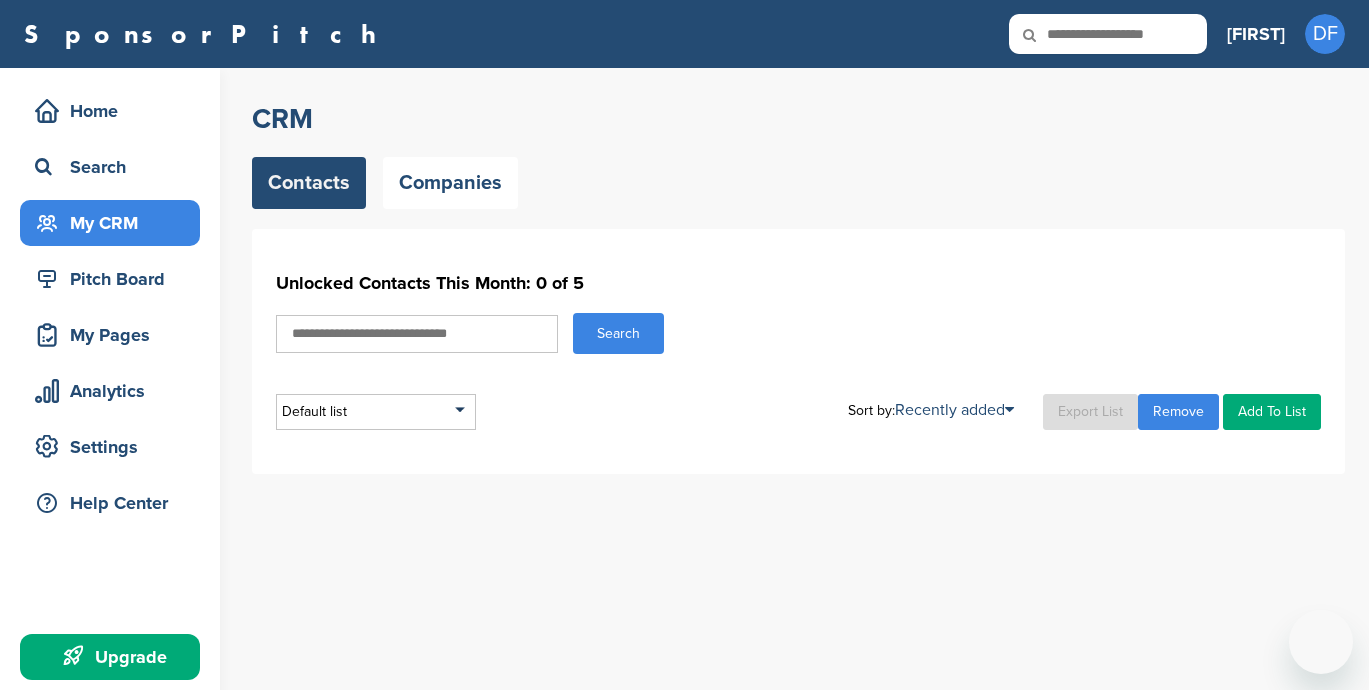 scroll, scrollTop: 0, scrollLeft: 0, axis: both 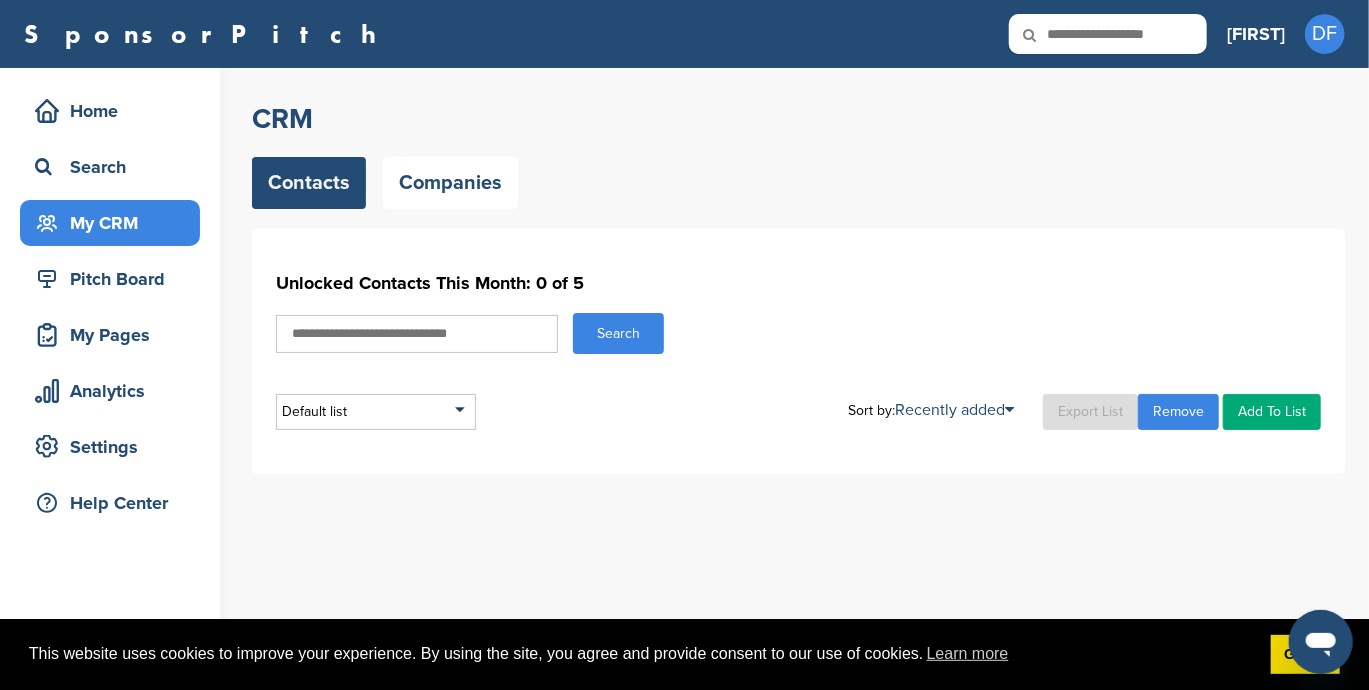 click at bounding box center [417, 334] 